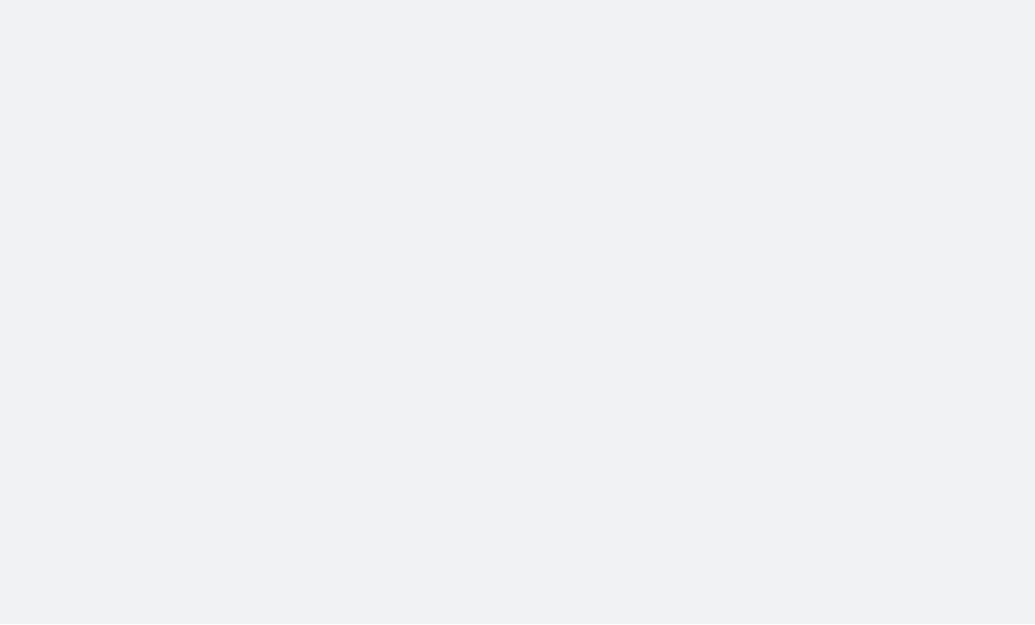 scroll, scrollTop: 0, scrollLeft: 0, axis: both 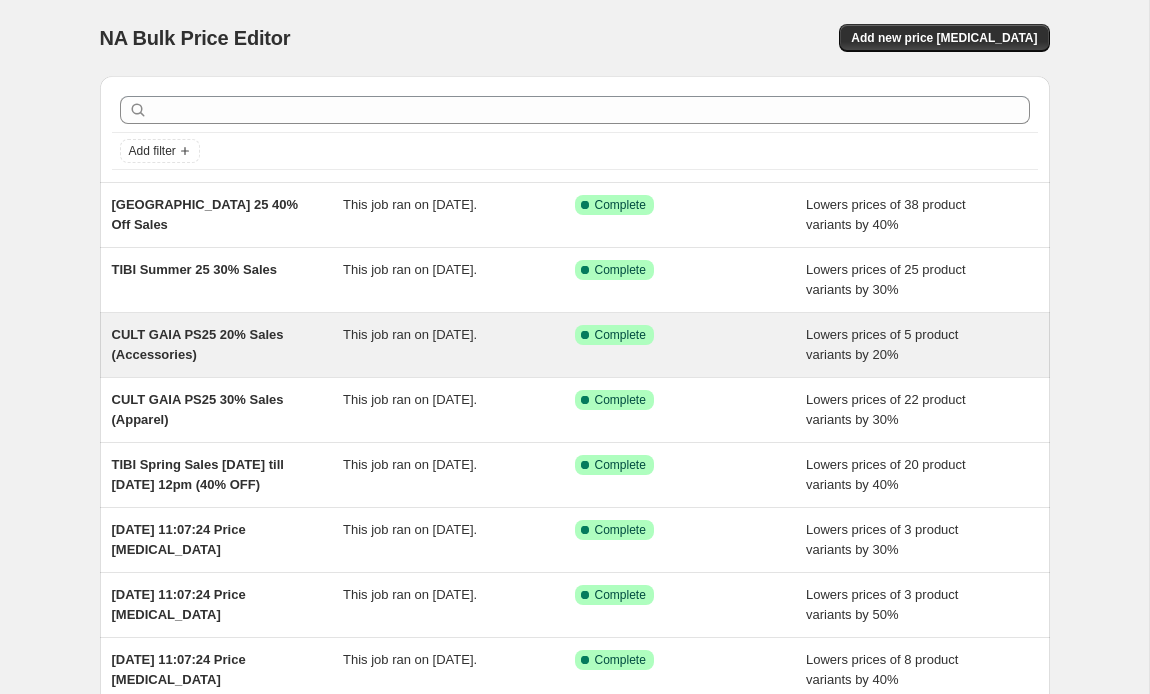 click on "CULT GAIA PS25 20% Sales (Accessories)" at bounding box center [228, 345] 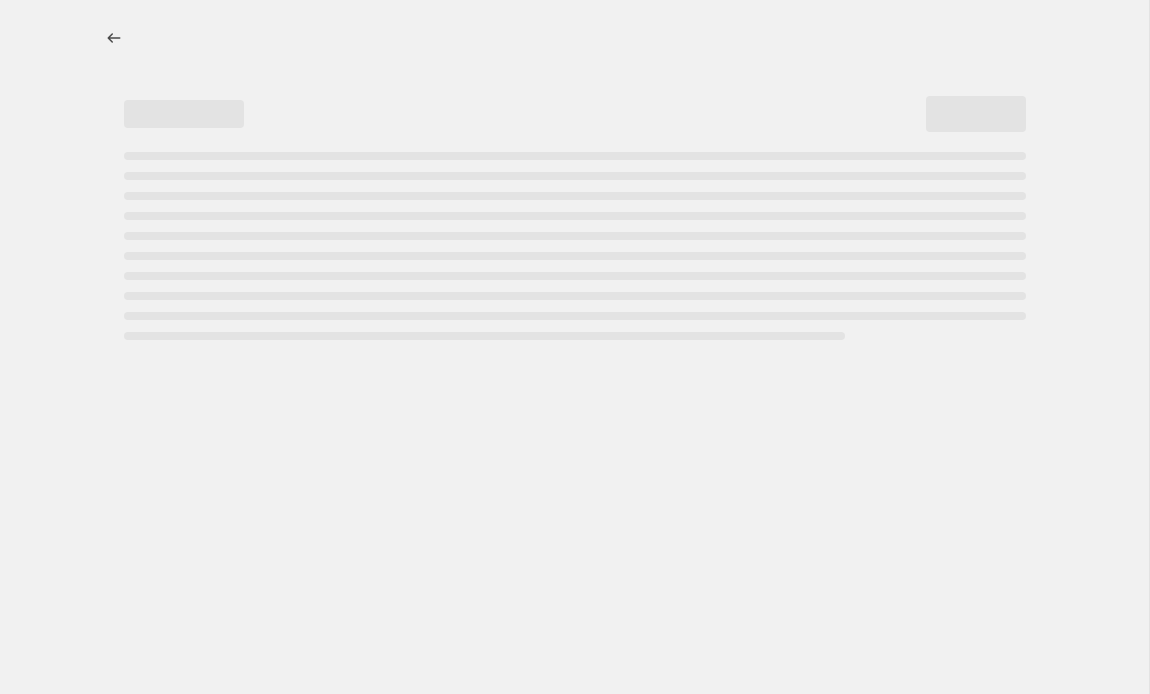select on "percentage" 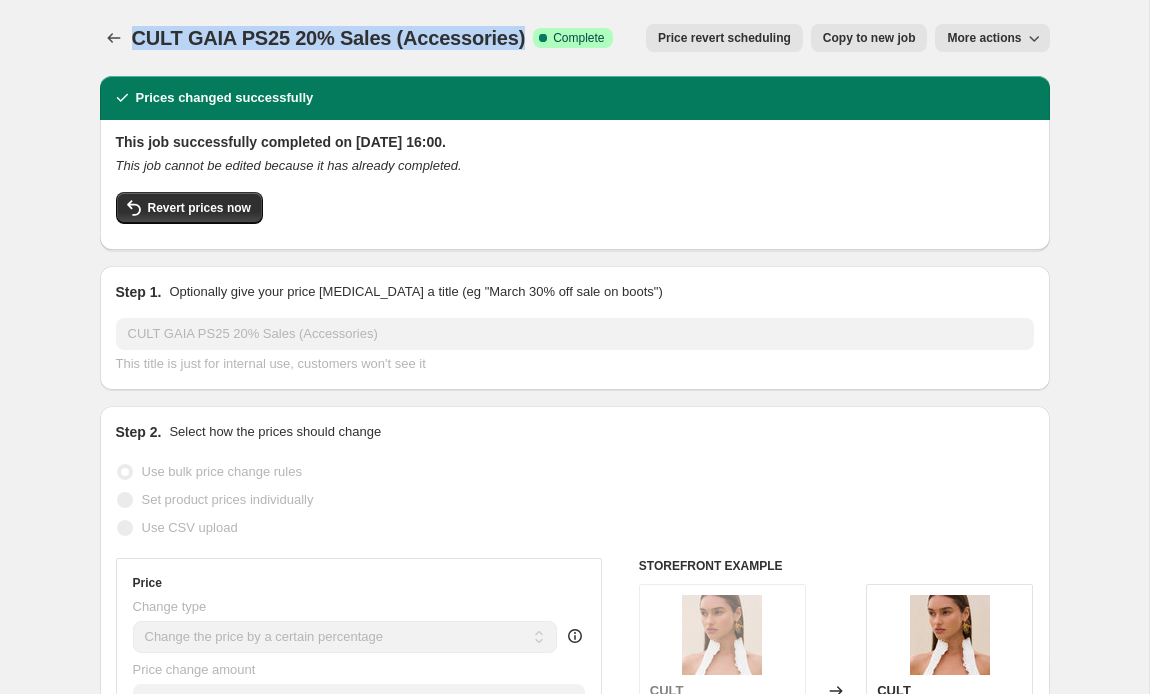drag, startPoint x: 524, startPoint y: 37, endPoint x: 134, endPoint y: 42, distance: 390.03204 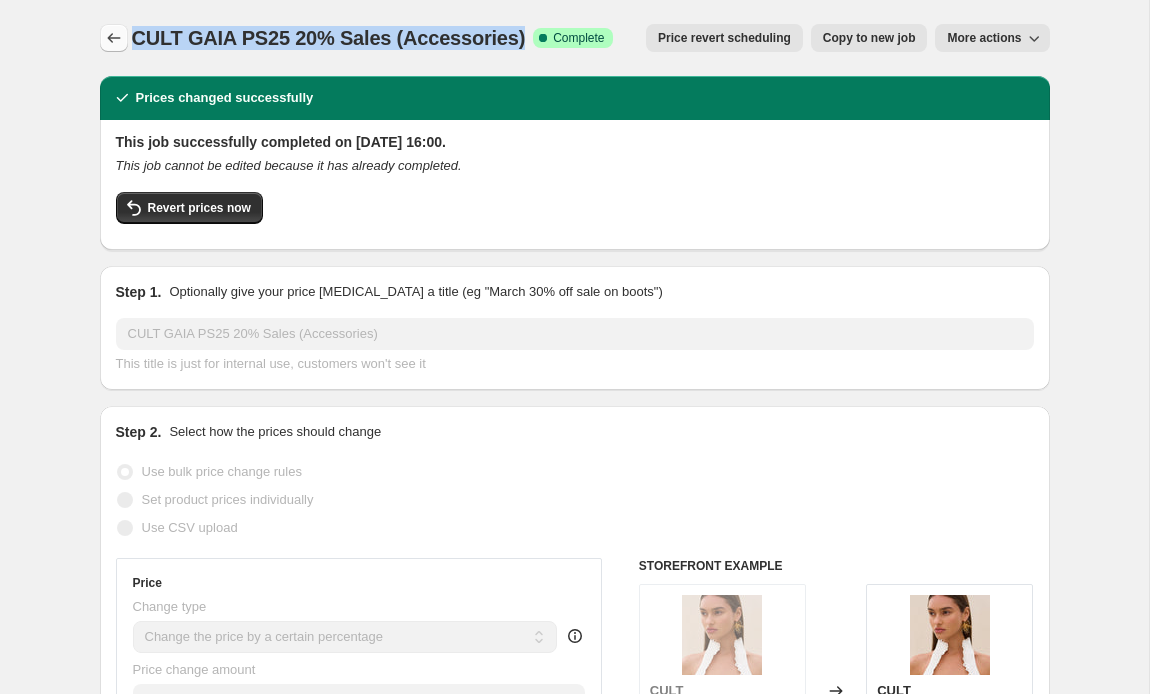 click 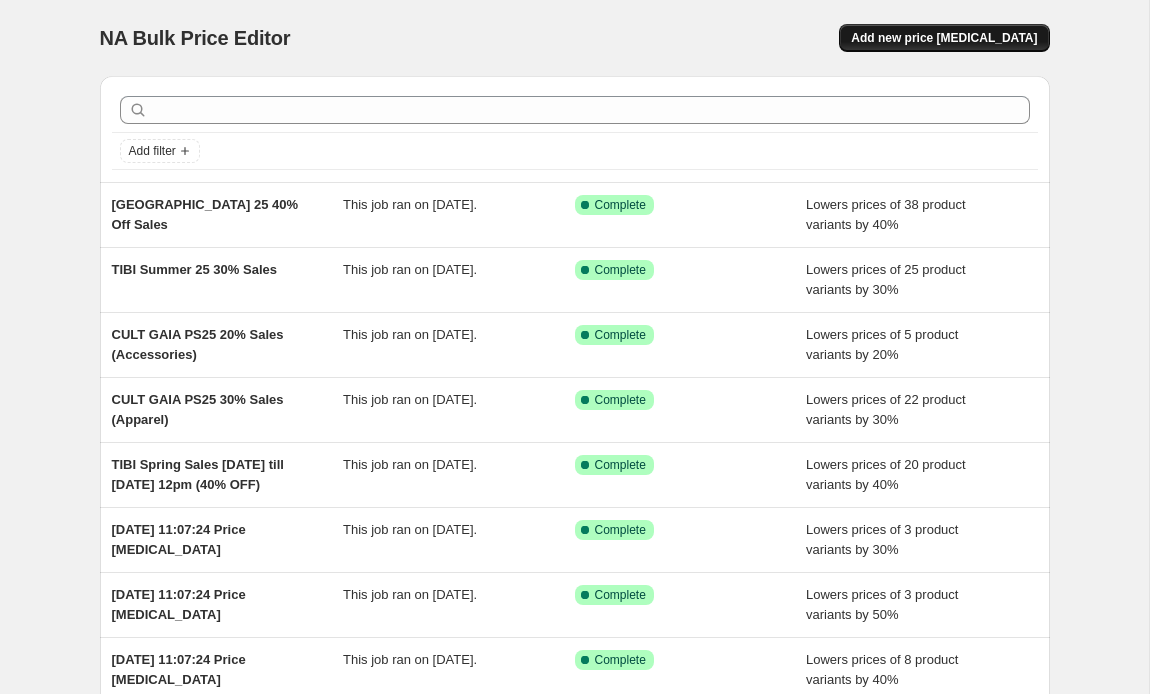 click on "Add new price change job" at bounding box center [944, 38] 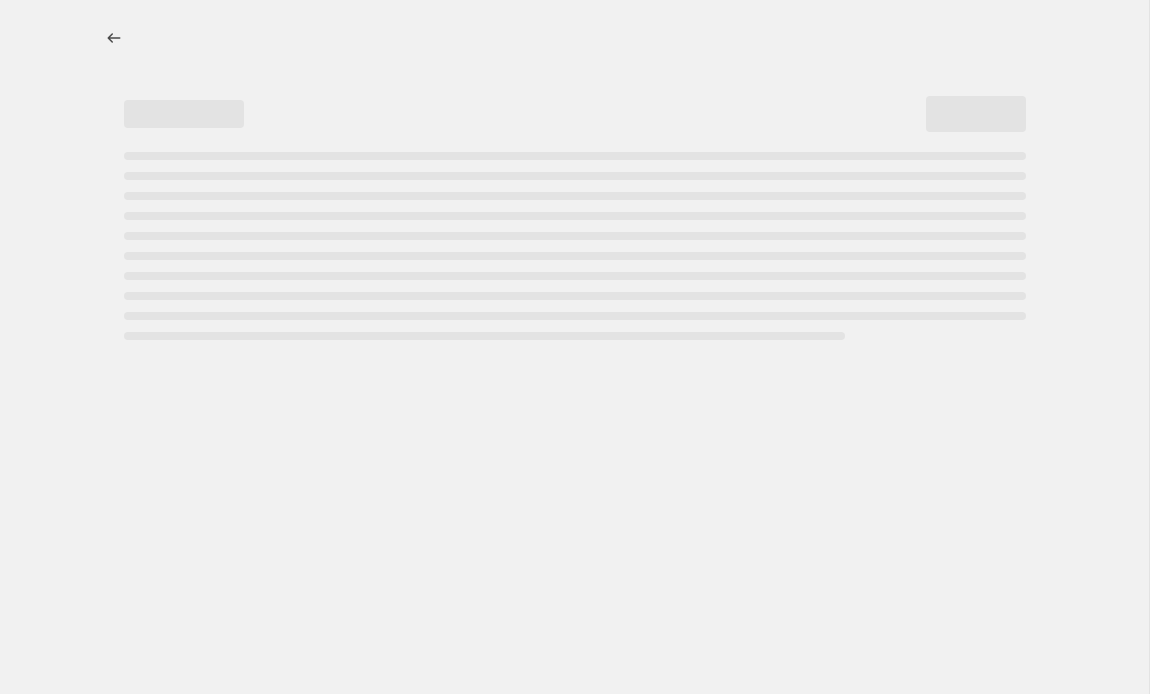 select on "percentage" 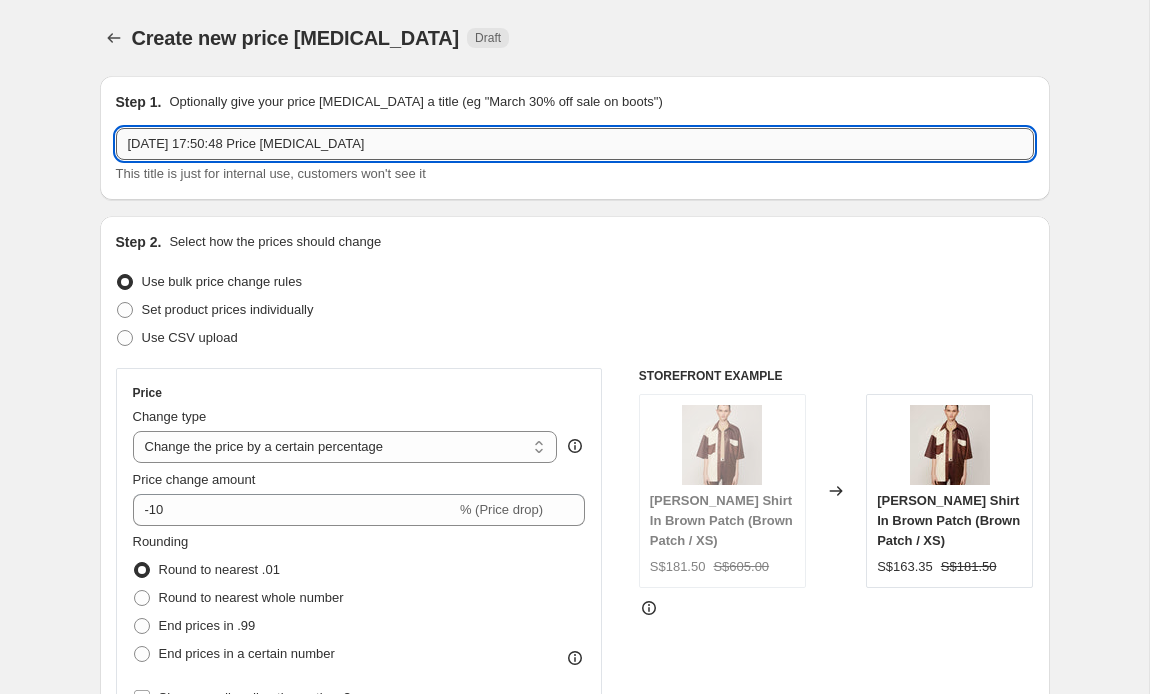 click on "11 Jul 2025, 17:50:48 Price change job" at bounding box center [575, 144] 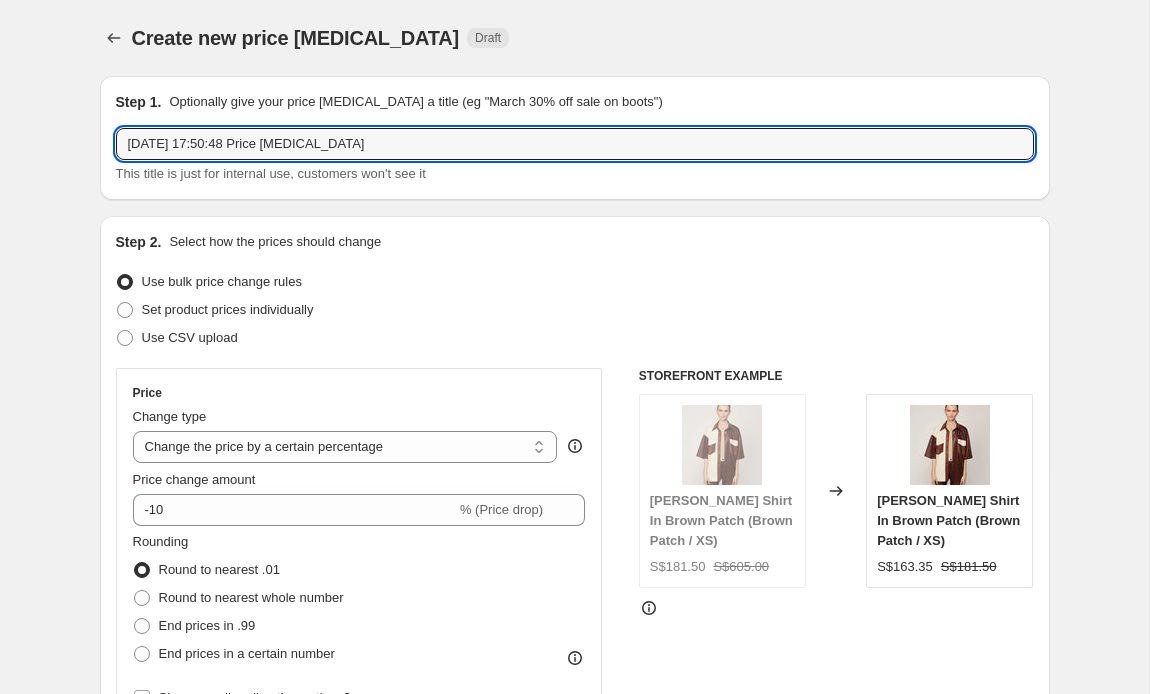 drag, startPoint x: 401, startPoint y: 151, endPoint x: 88, endPoint y: 151, distance: 313 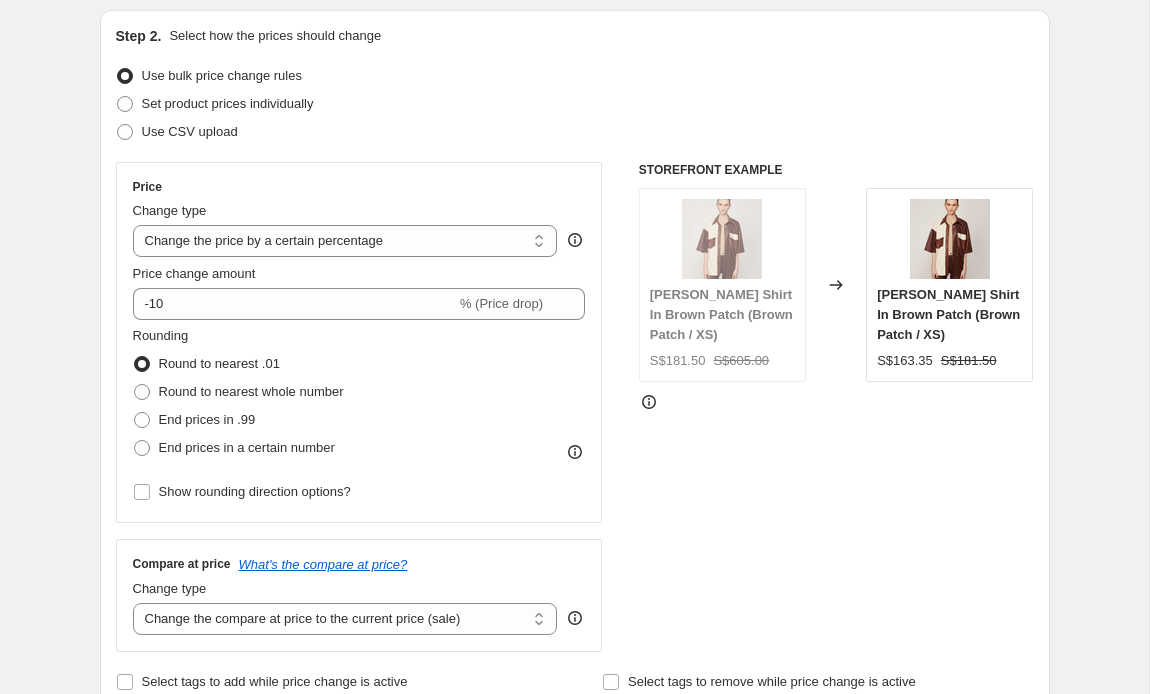 scroll, scrollTop: 207, scrollLeft: 0, axis: vertical 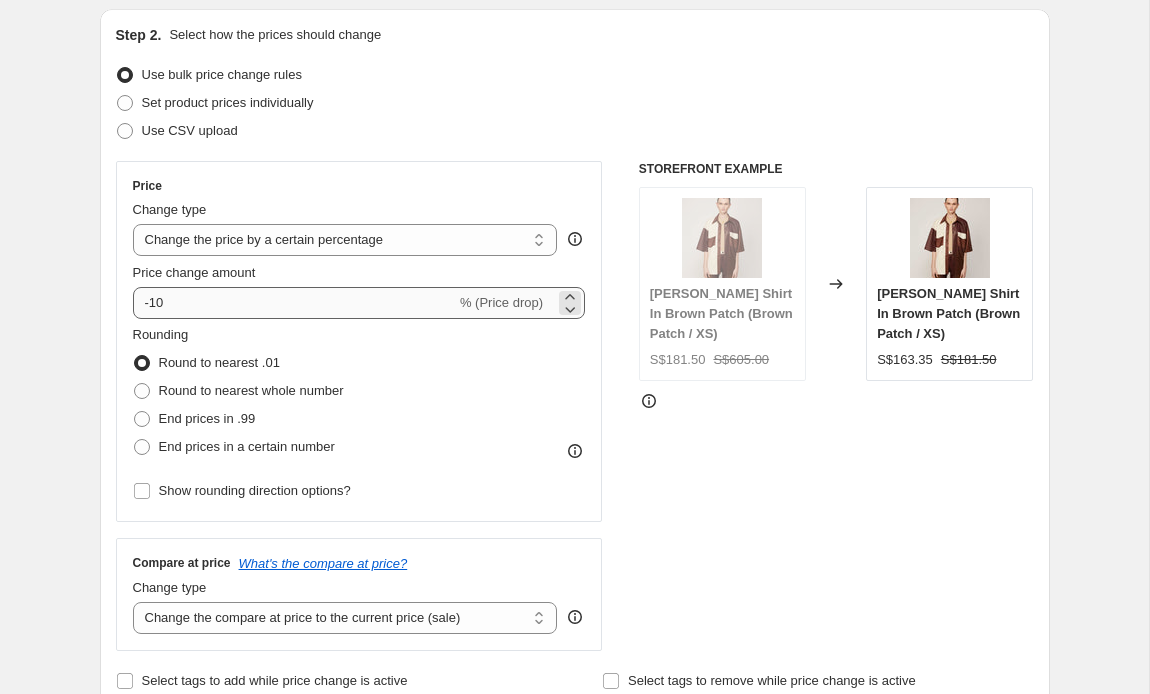 type on "CULT GAIA PS25 20% Sales (Accessories) 1" 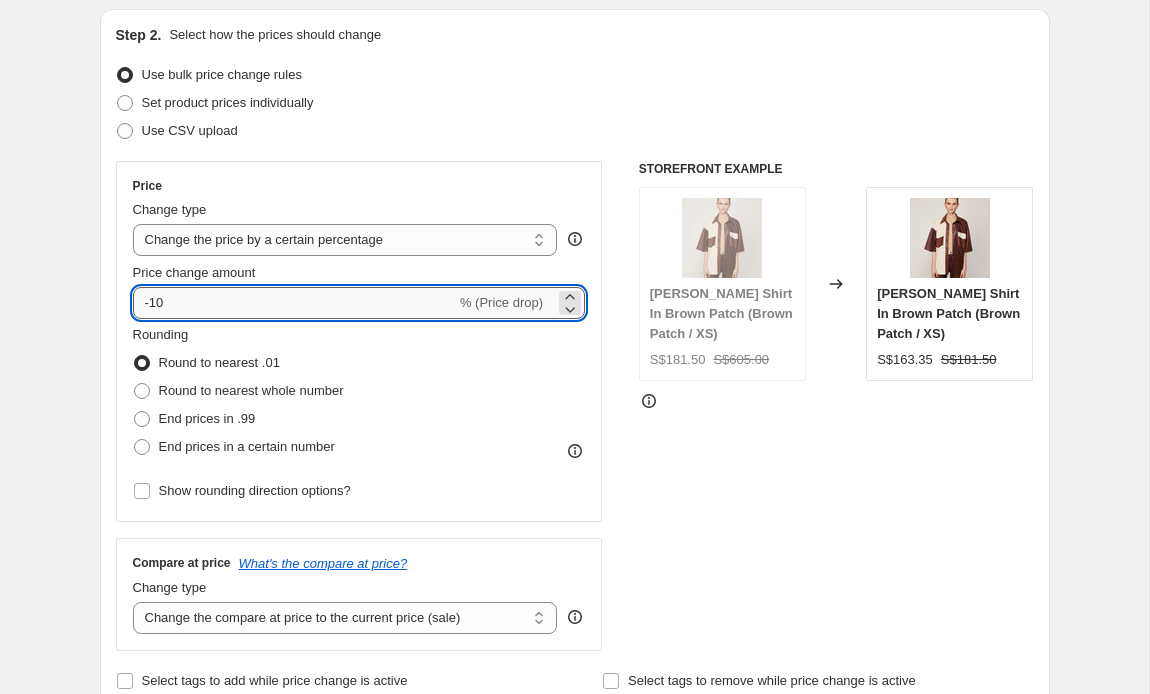 click on "-10" at bounding box center [294, 303] 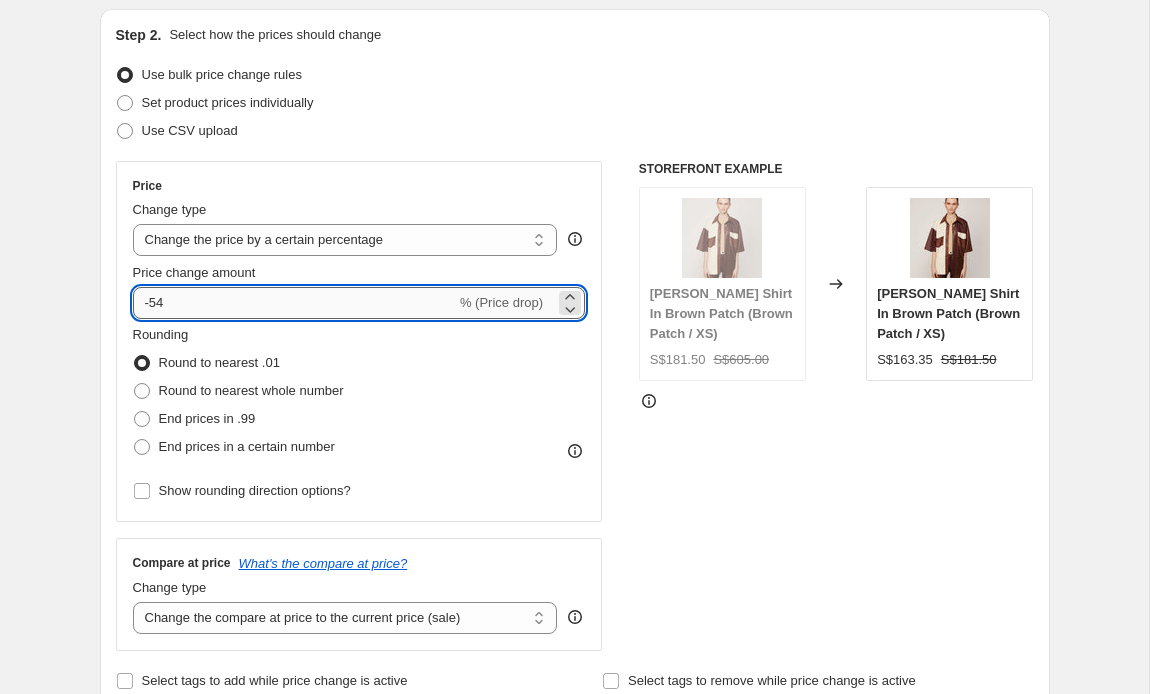 click on "-54" at bounding box center (294, 303) 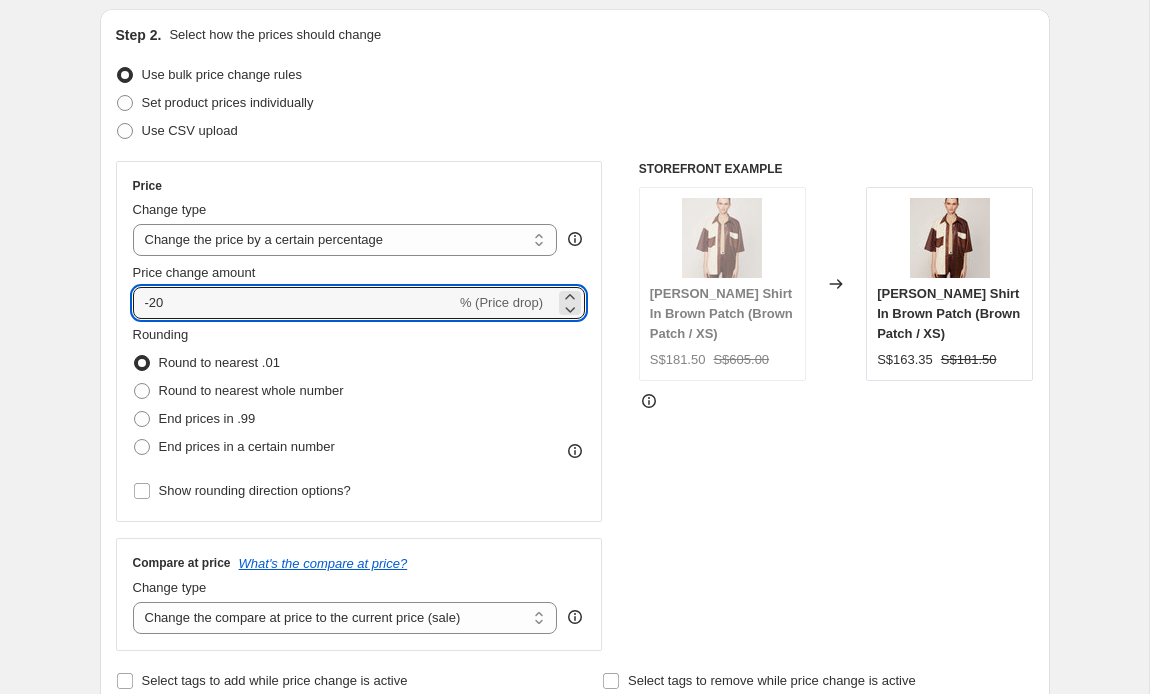 type on "-20" 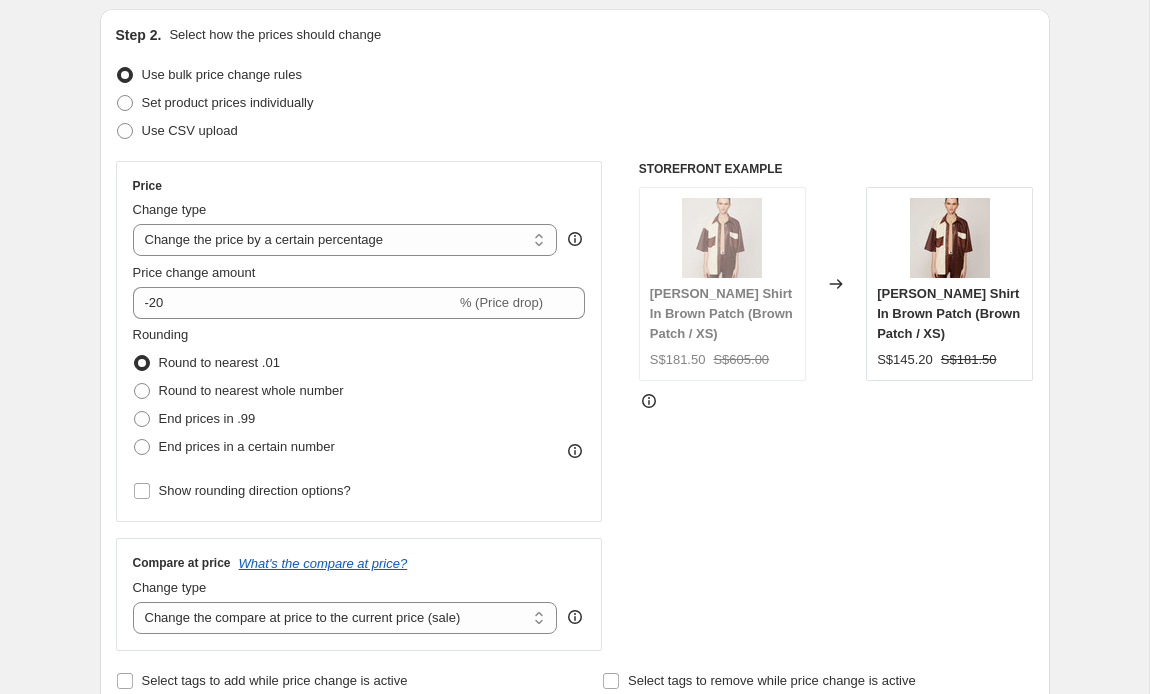 click on "Create new price change job. This page is ready Create new price change job Draft Step 1. Optionally give your price change job a title (eg "March 30% off sale on boots") CULT GAIA PS25 20% Sales (Accessories) 1 This title is just for internal use, customers won't see it Step 2. Select how the prices should change Use bulk price change rules Set product prices individually Use CSV upload Price Change type Change the price to a certain amount Change the price by a certain amount Change the price by a certain percentage Change the price to the current compare at price (price before sale) Change the price by a certain amount relative to the compare at price Change the price by a certain percentage relative to the compare at price Don't change the price Change the price by a certain percentage relative to the cost per item Change price to certain cost margin Change the price by a certain percentage Price change amount -20 % (Price drop) Rounding Round to nearest .01 Round to nearest whole number End prices in .99" at bounding box center (574, 802) 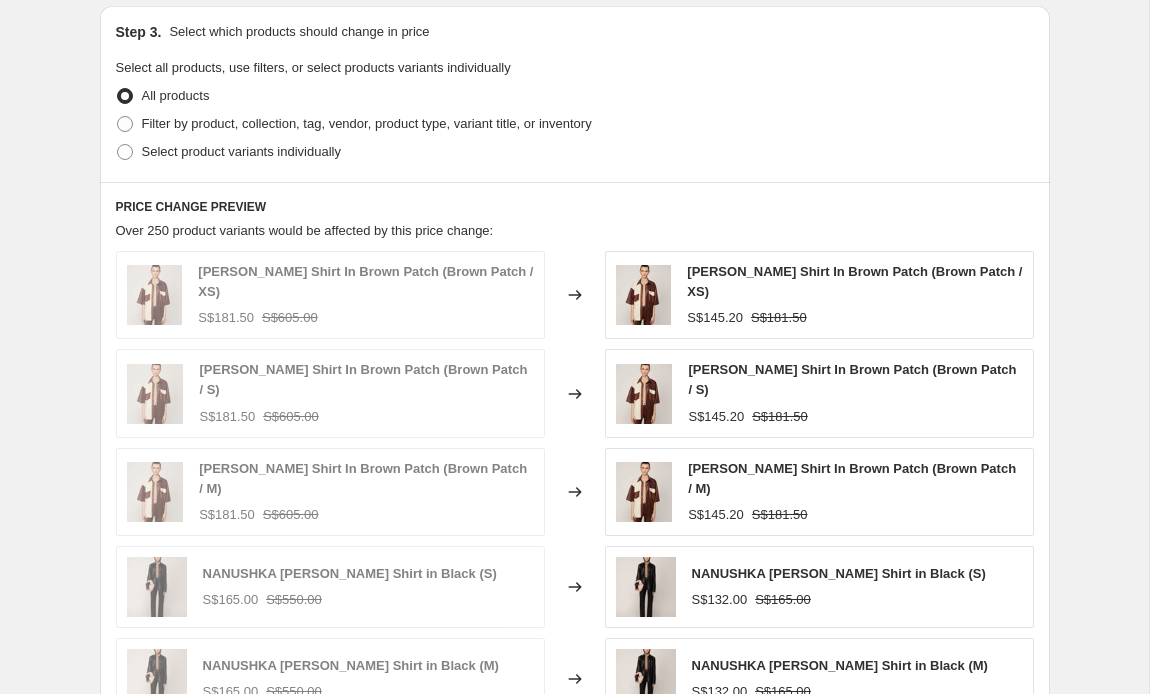 scroll, scrollTop: 905, scrollLeft: 0, axis: vertical 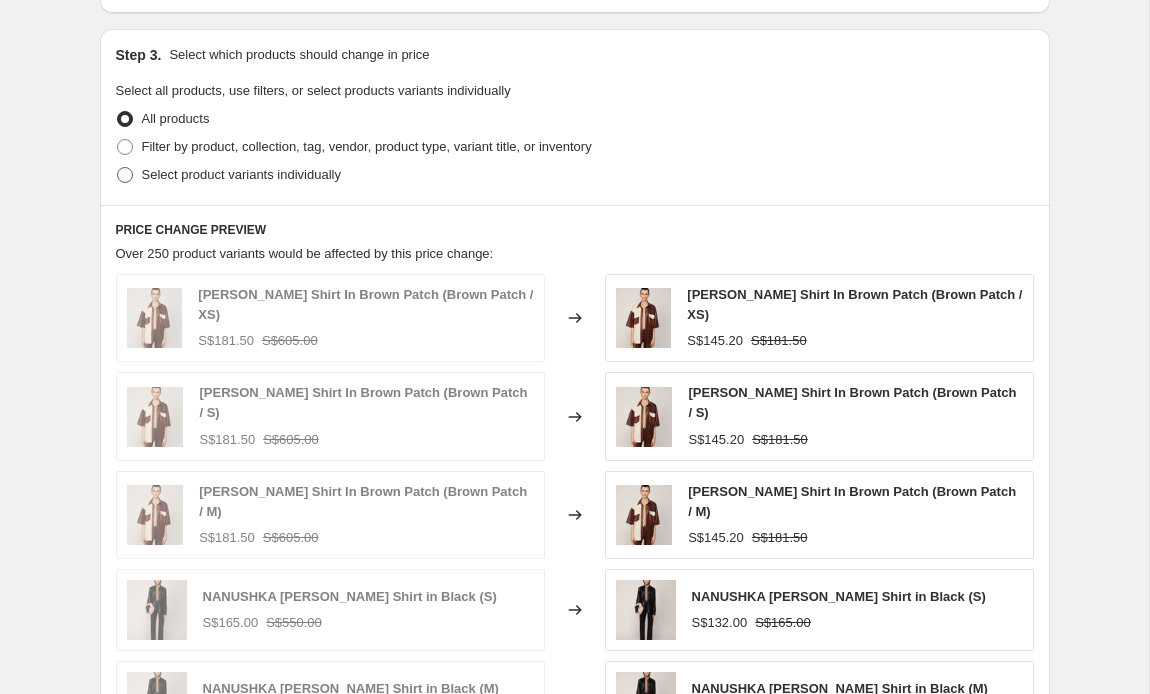 click on "Select product variants individually" at bounding box center (241, 174) 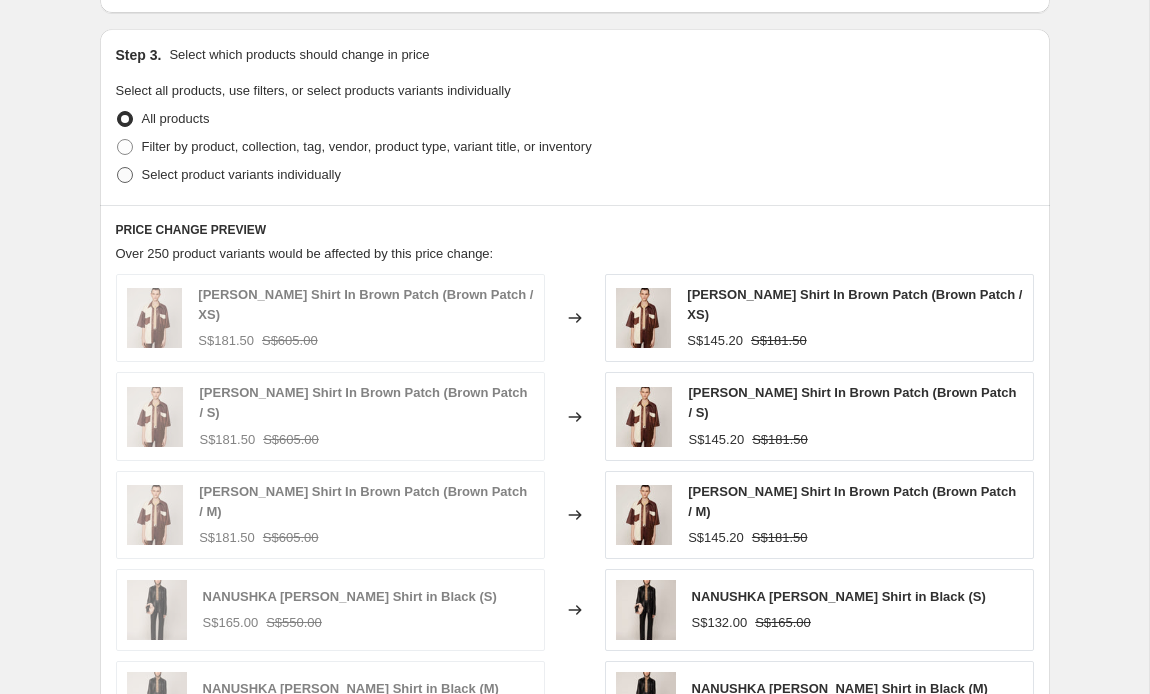 radio on "true" 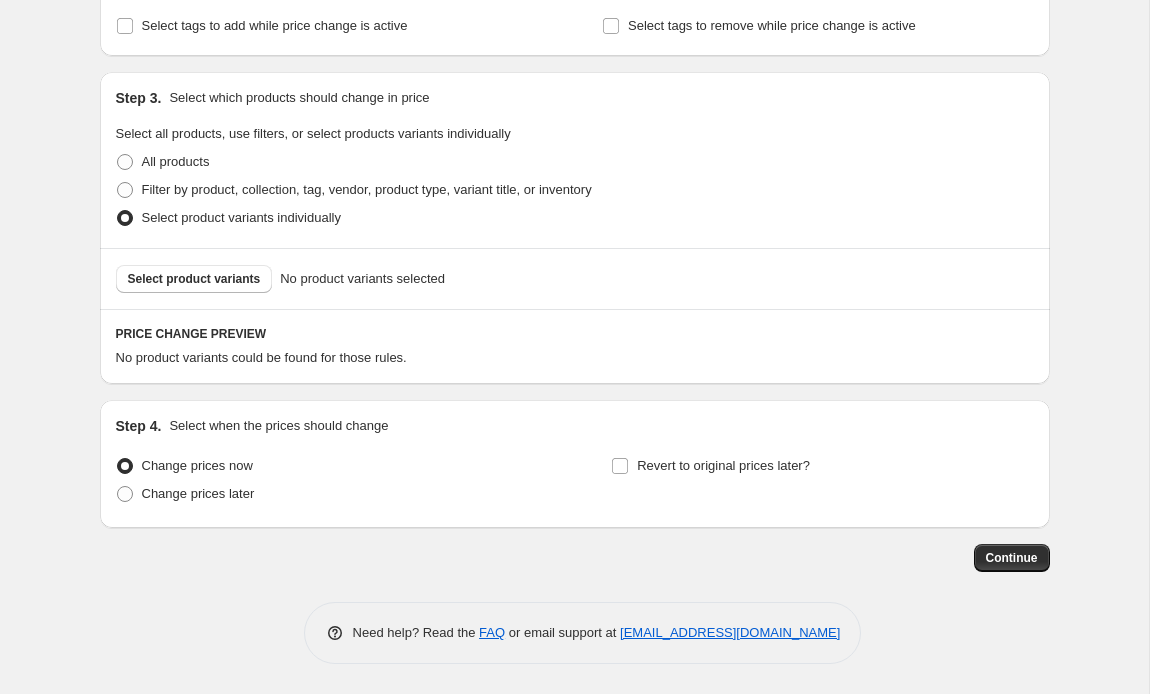 scroll, scrollTop: 857, scrollLeft: 0, axis: vertical 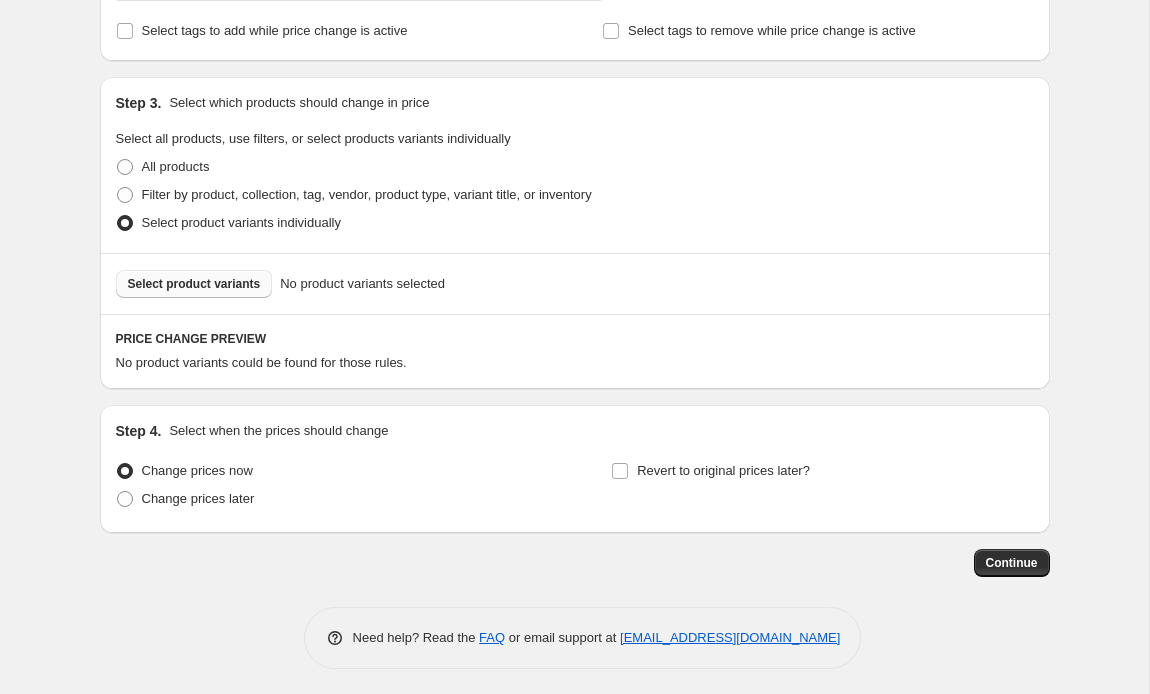 click on "Select product variants" at bounding box center [194, 284] 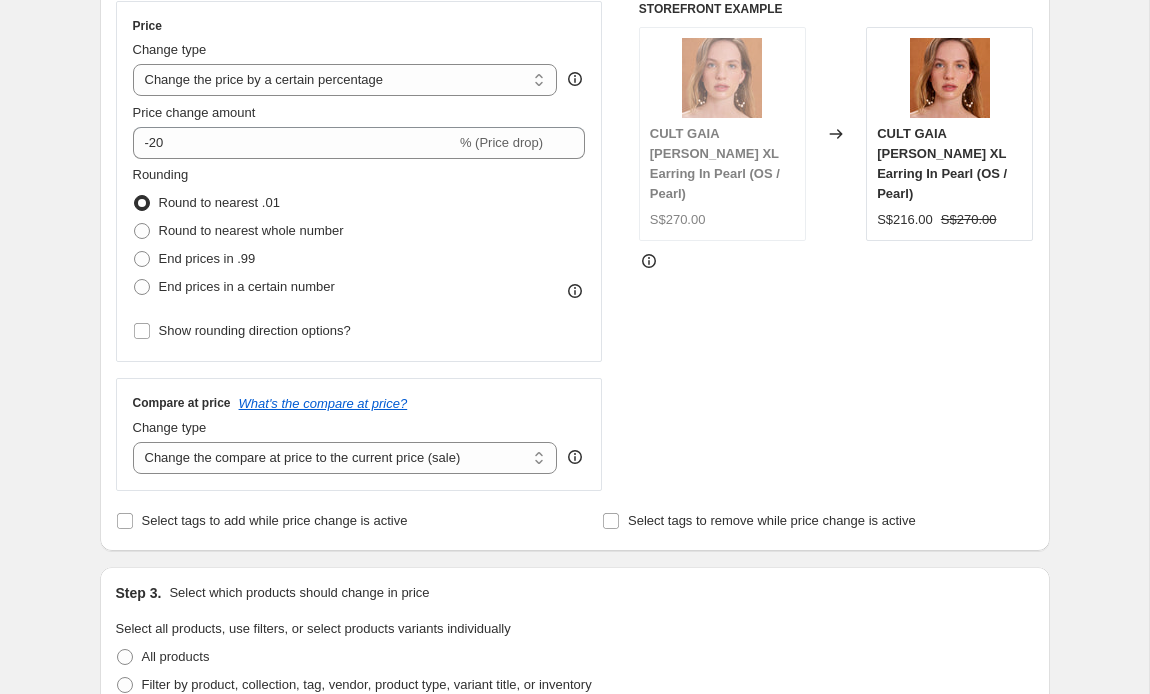 scroll, scrollTop: 1187, scrollLeft: 0, axis: vertical 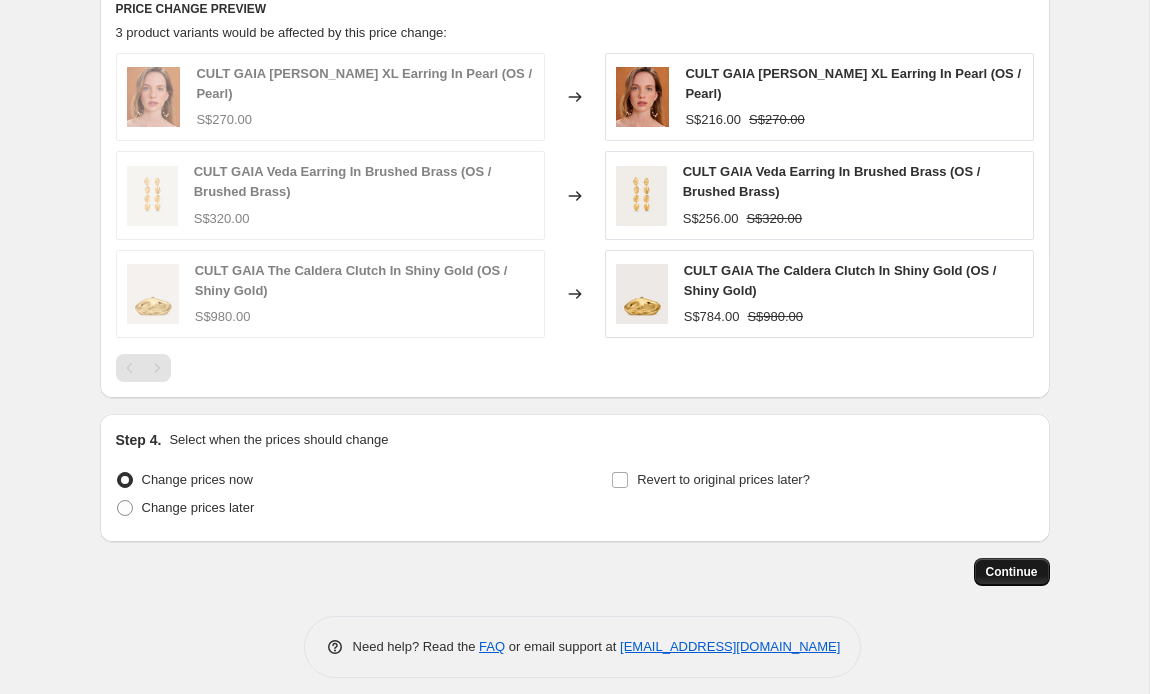 click on "Continue" at bounding box center (1012, 572) 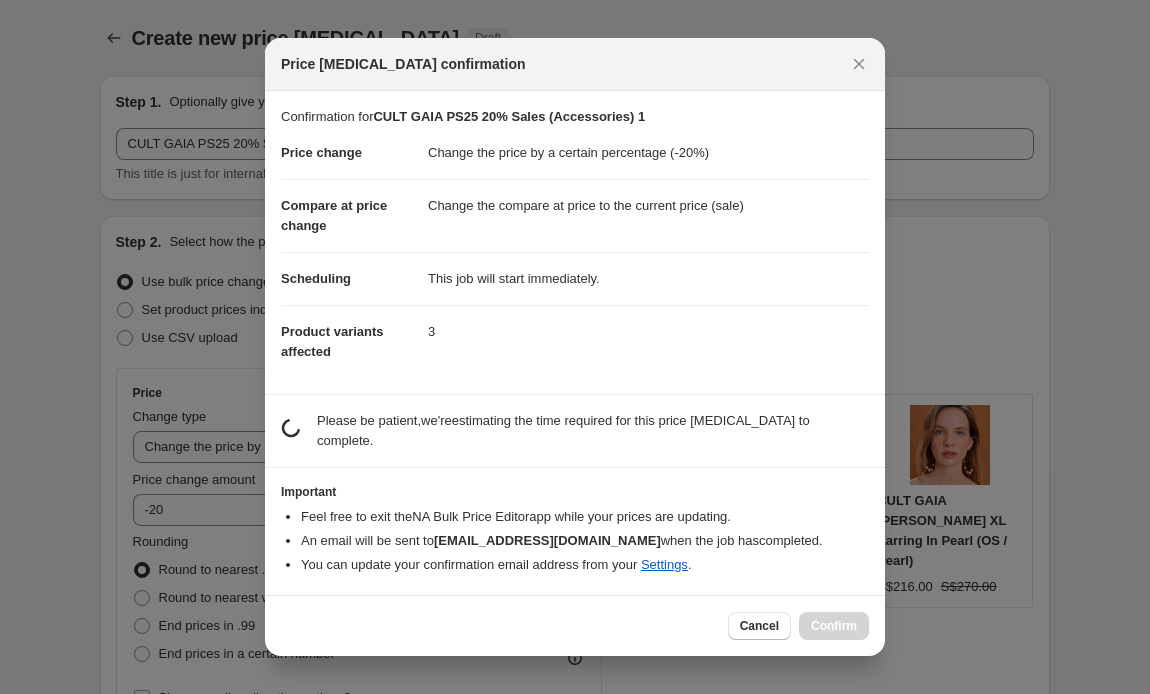 scroll, scrollTop: 0, scrollLeft: 0, axis: both 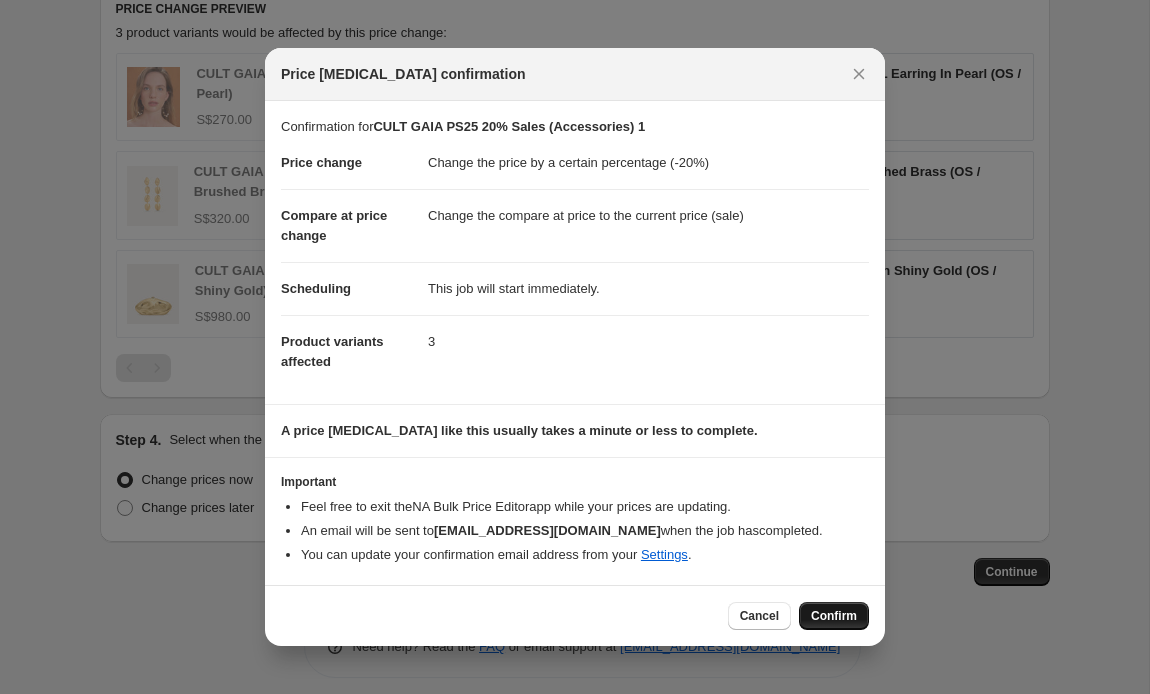 click on "Confirm" at bounding box center (834, 616) 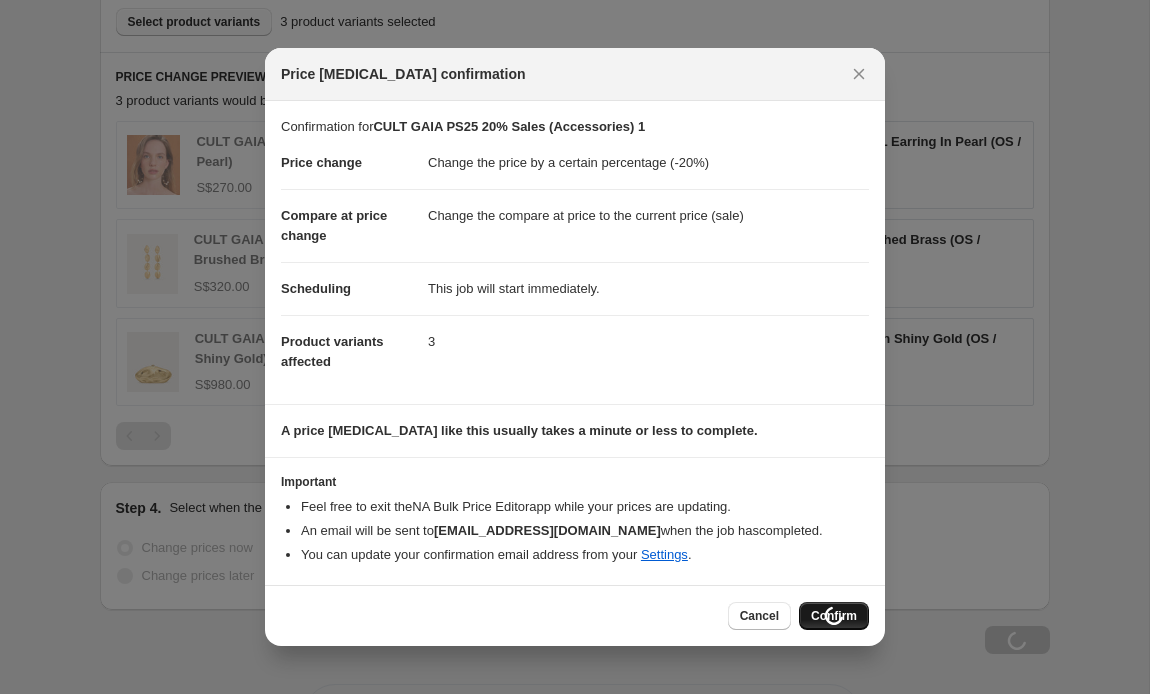 scroll, scrollTop: 1255, scrollLeft: 0, axis: vertical 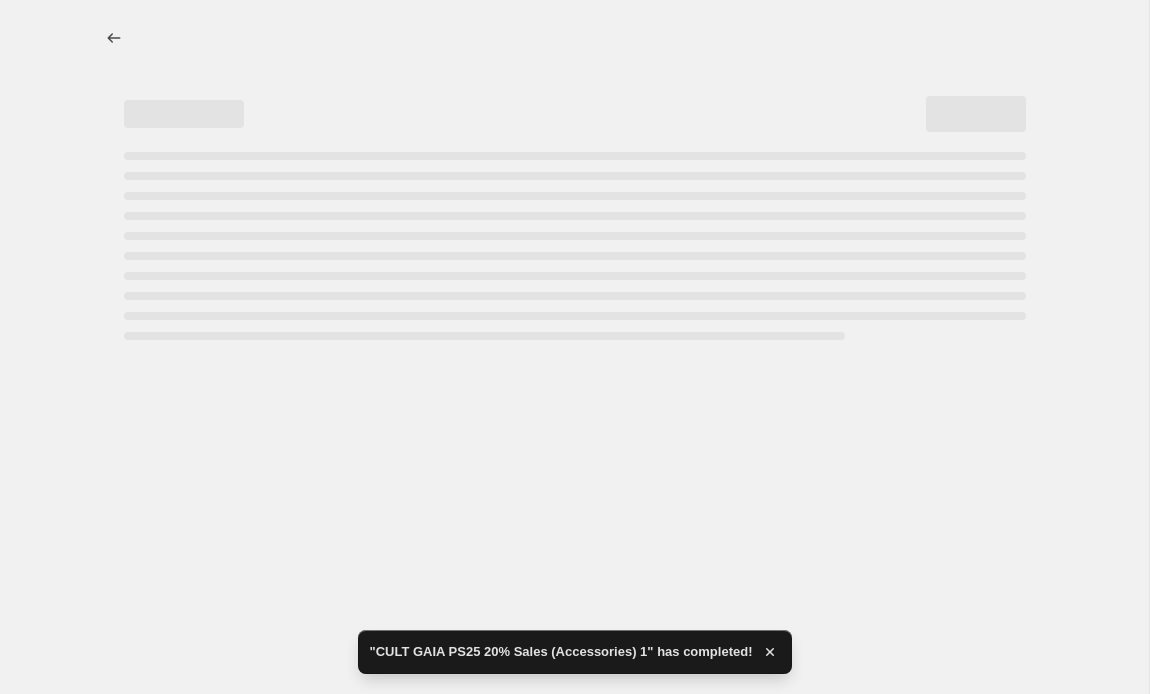 select on "percentage" 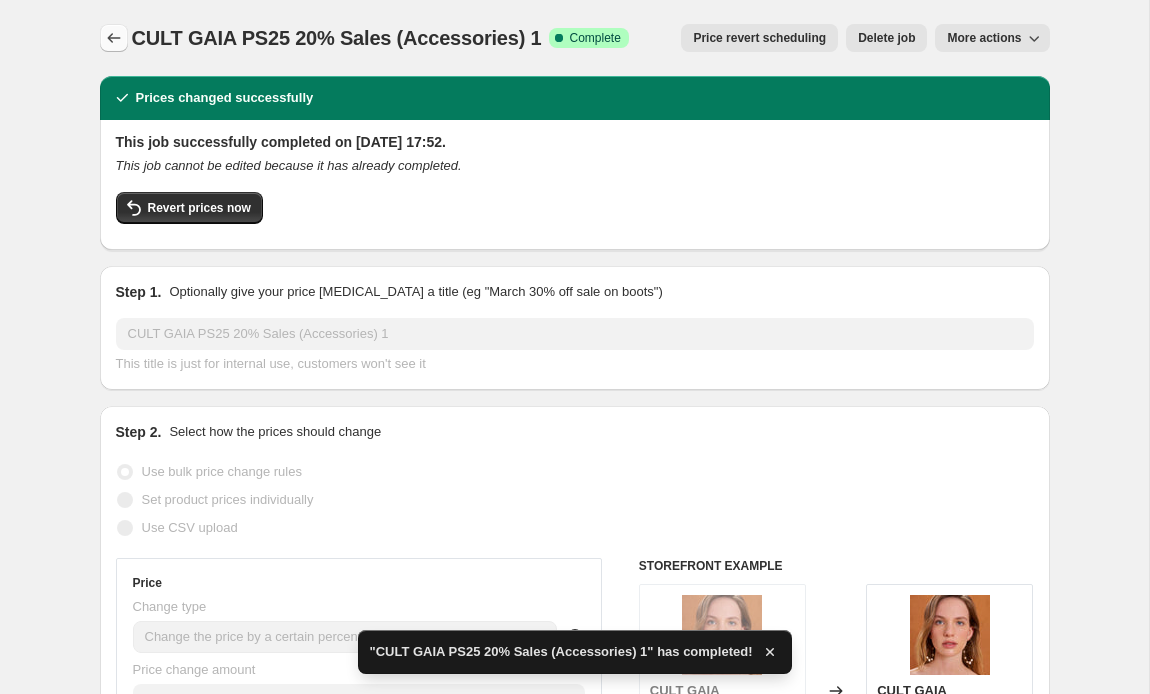 click at bounding box center [114, 38] 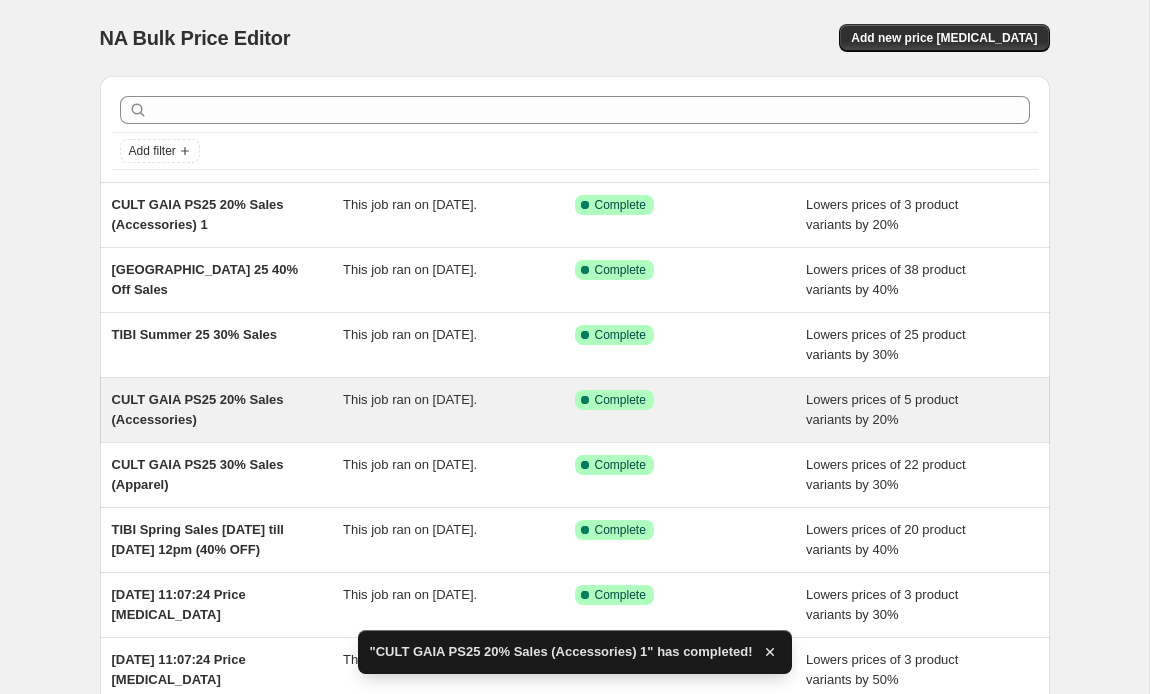 click on "CULT GAIA PS25 20% Sales (Accessories)" at bounding box center [198, 409] 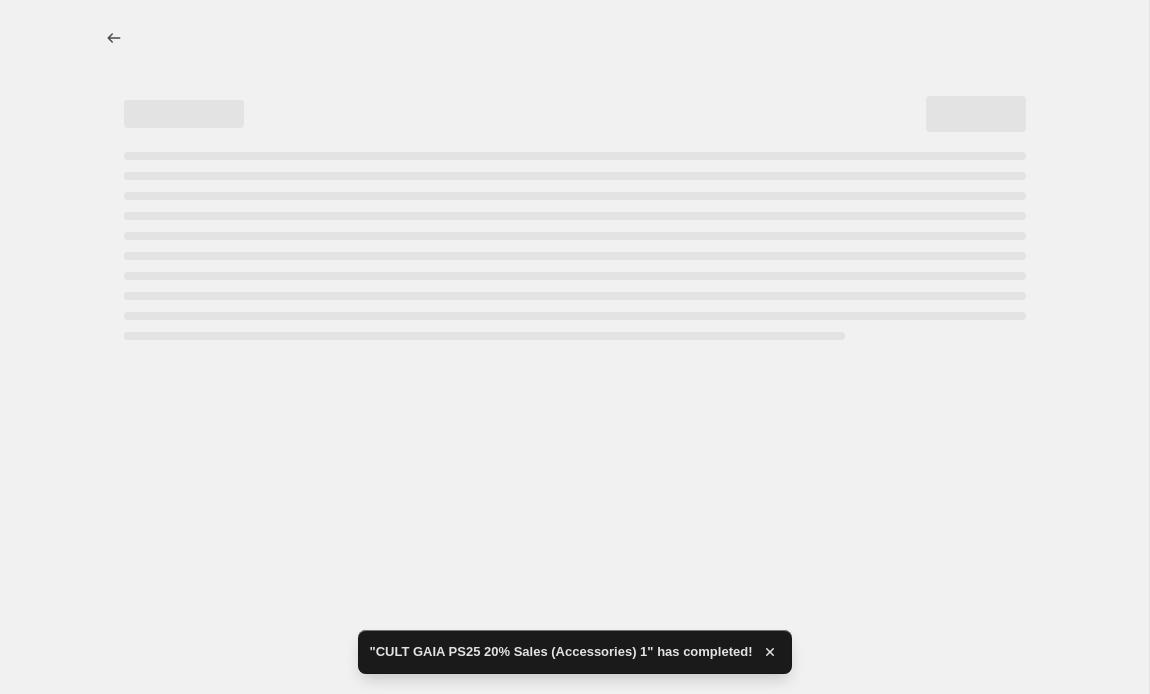 select on "percentage" 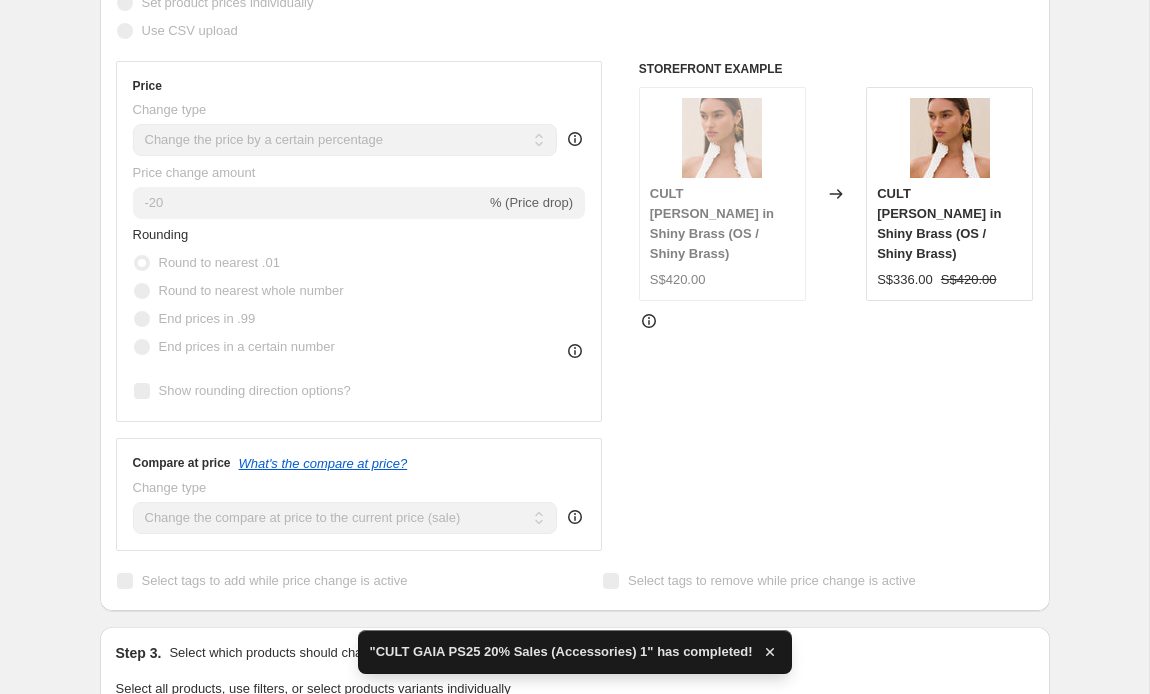 scroll, scrollTop: 0, scrollLeft: 0, axis: both 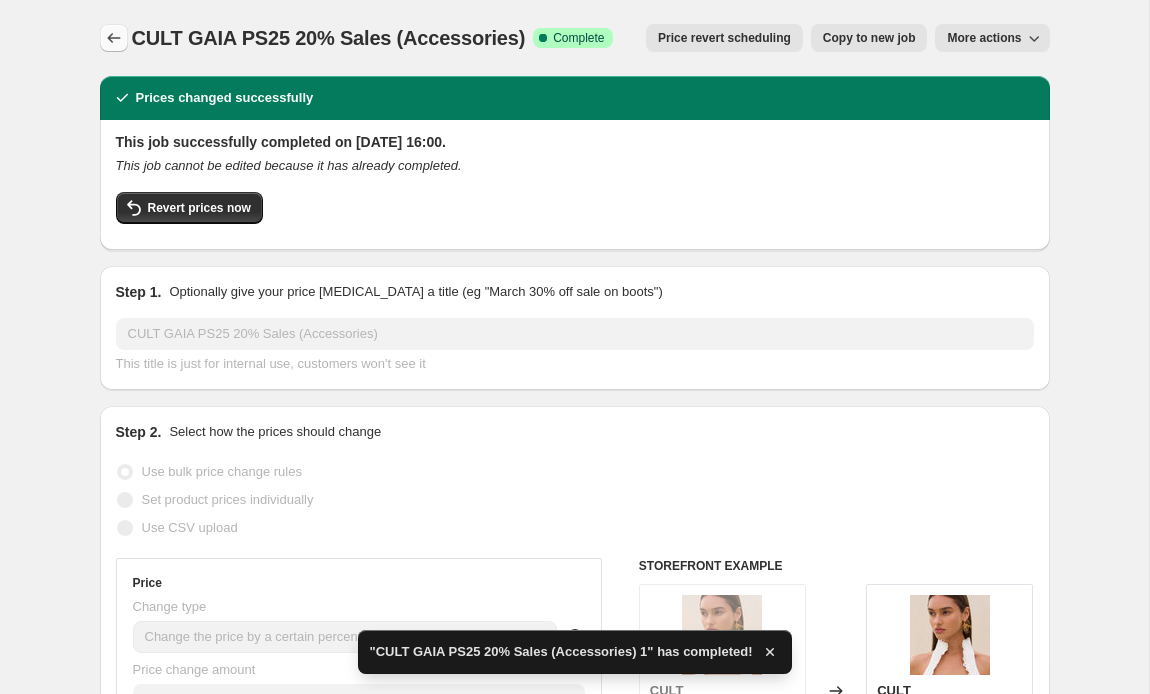 click 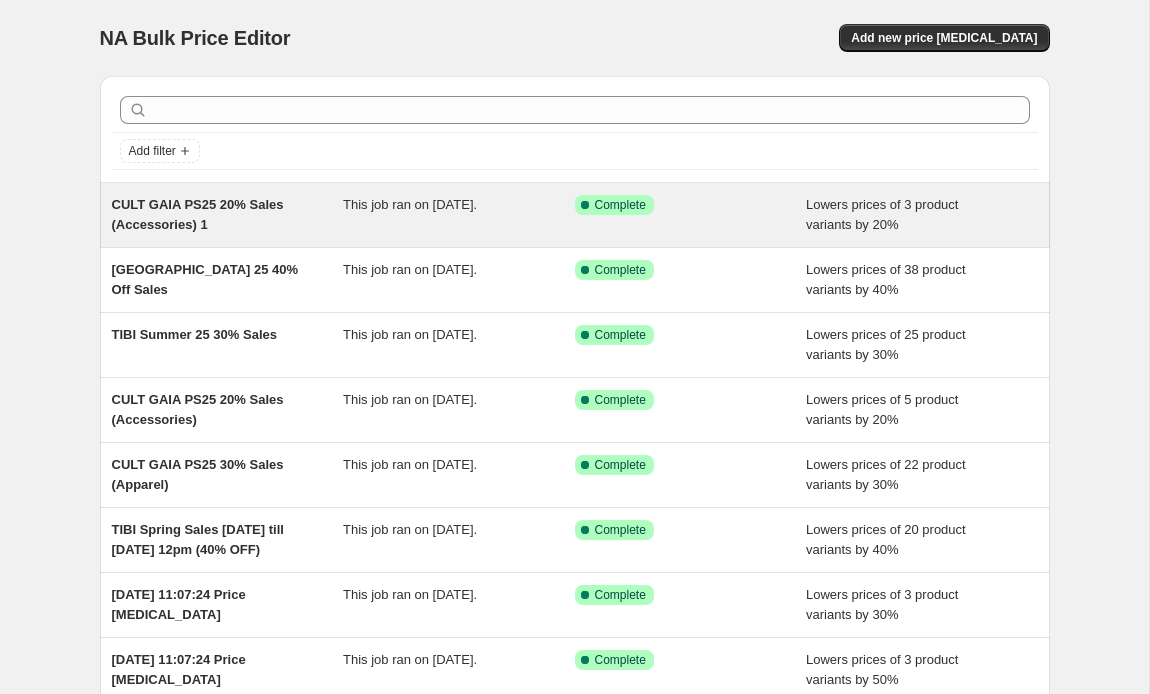 click on "CULT GAIA PS25 20% Sales (Accessories) 1" at bounding box center (228, 215) 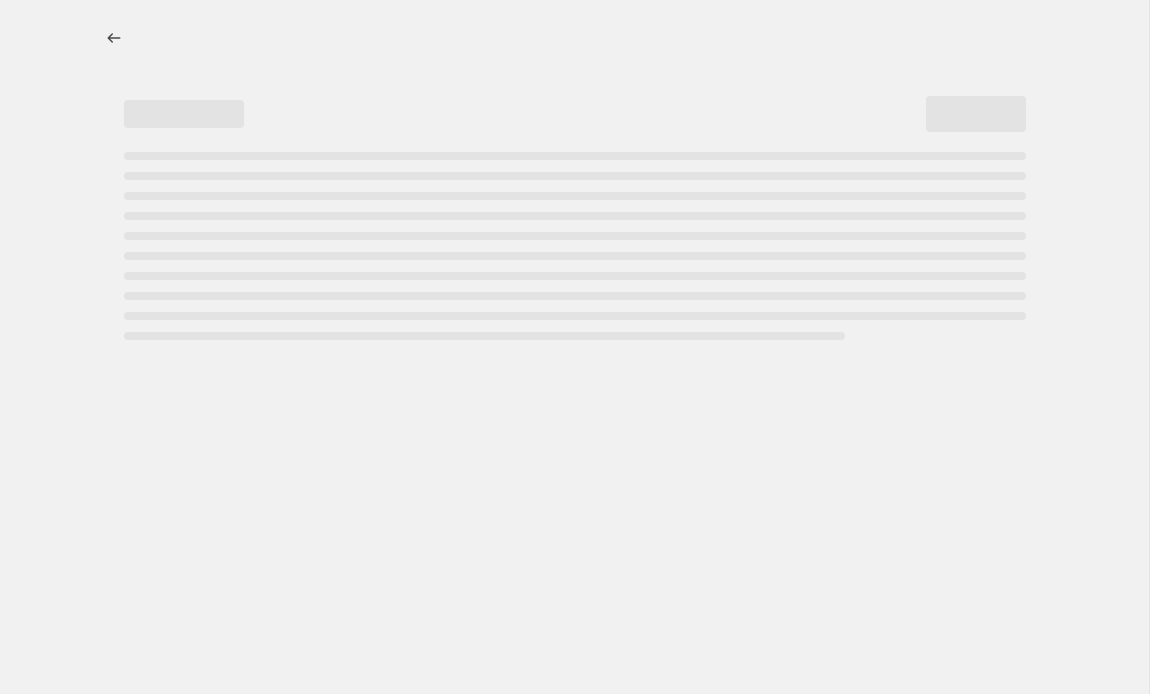select on "percentage" 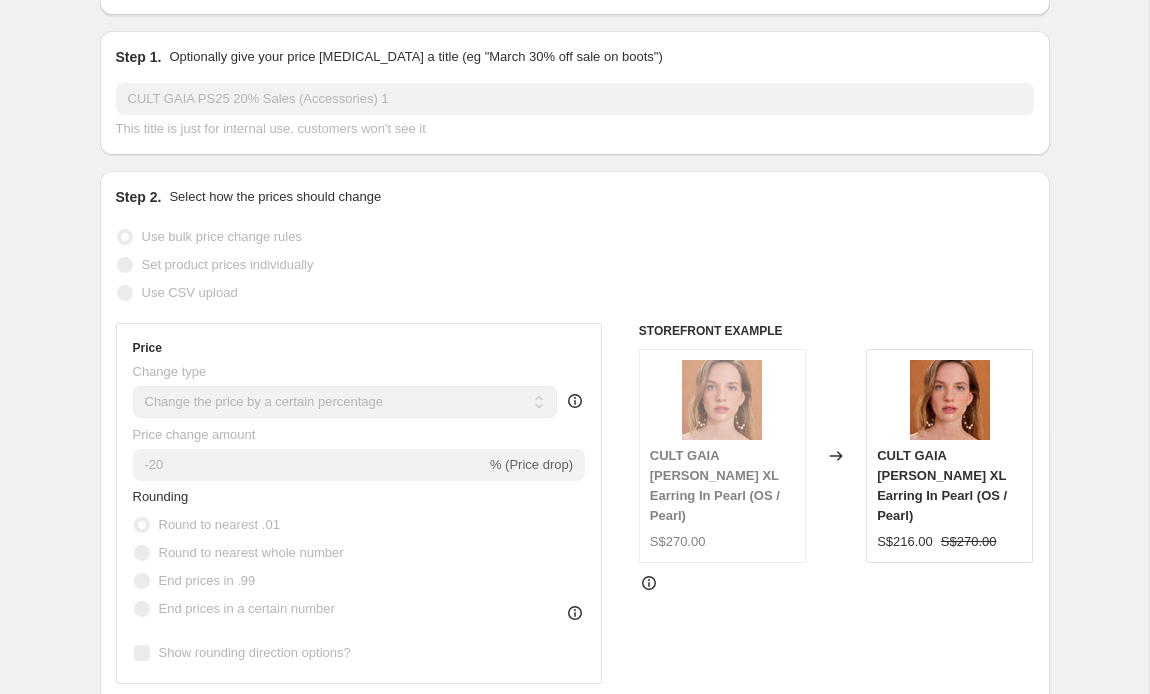 scroll, scrollTop: 0, scrollLeft: 0, axis: both 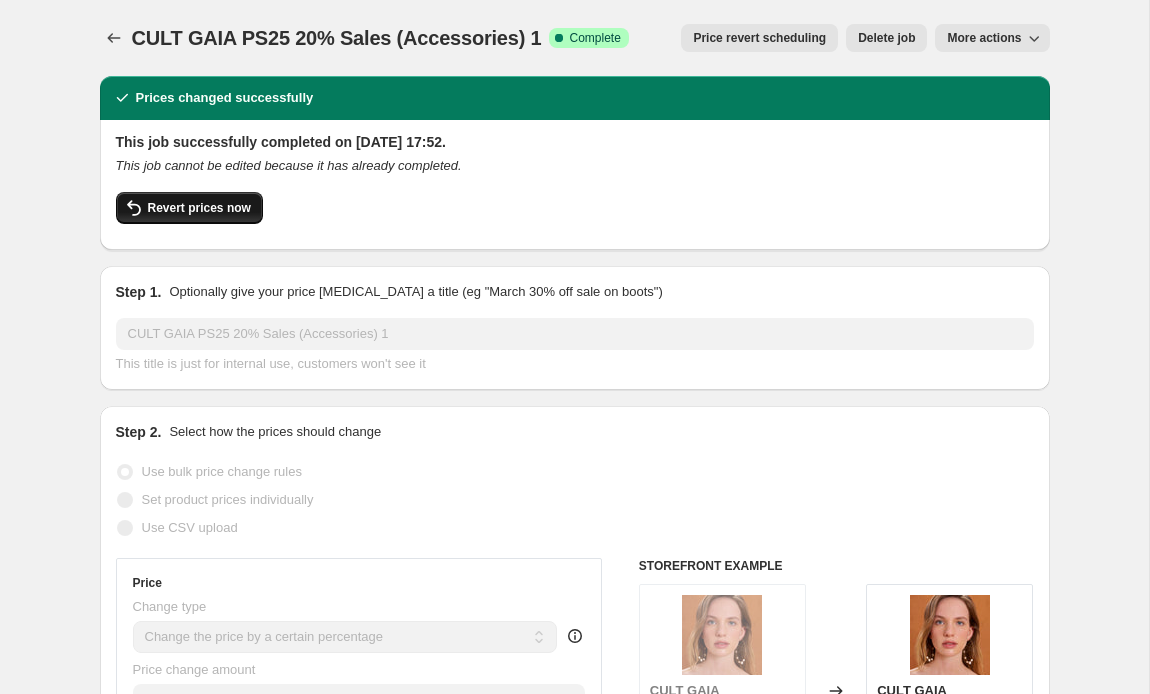 click on "Revert prices now" at bounding box center (199, 208) 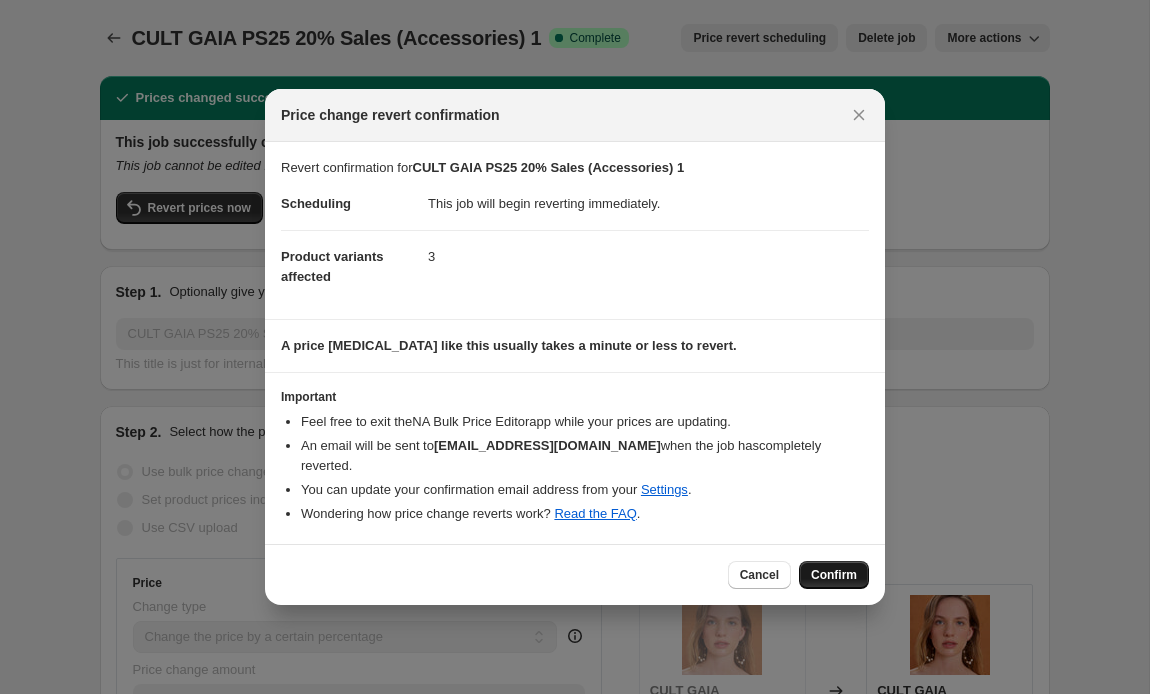 click on "Confirm" at bounding box center (834, 575) 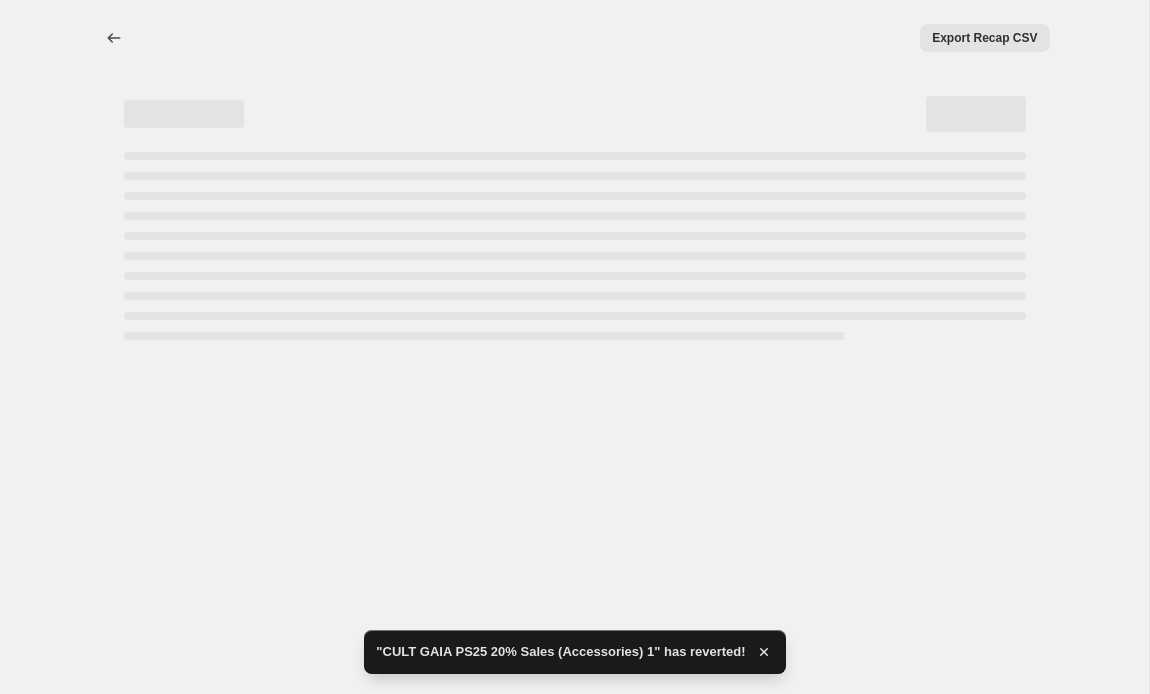 select on "percentage" 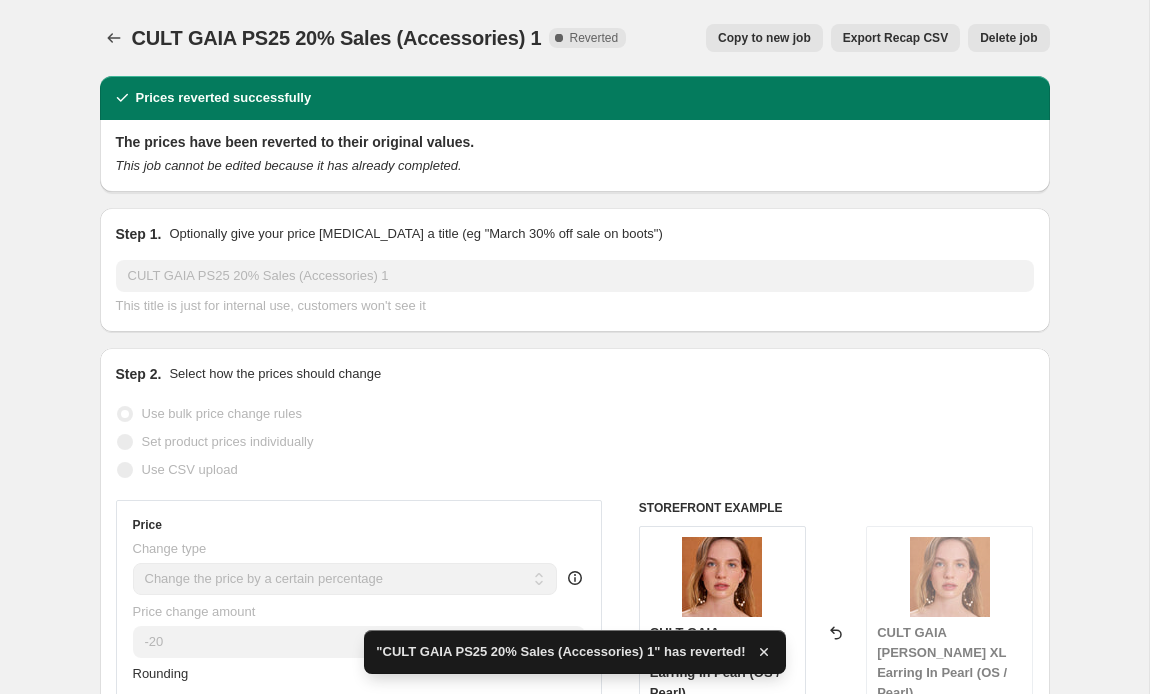 click on "Copy to new job" at bounding box center [764, 38] 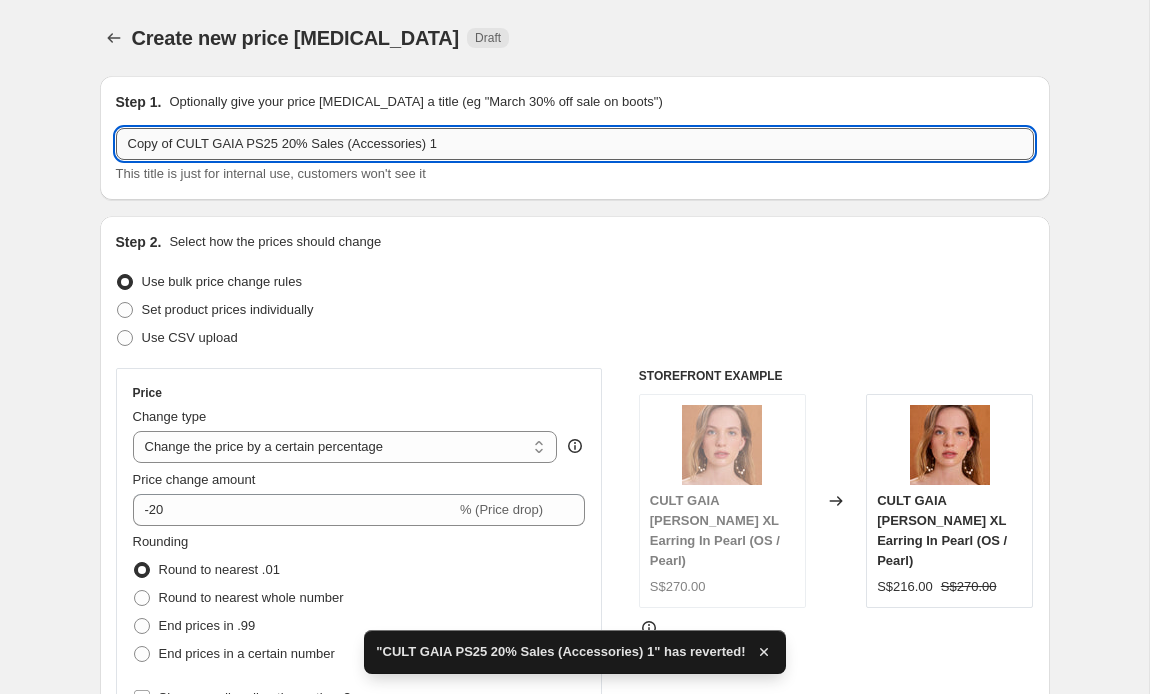 click on "Copy of CULT GAIA PS25 20% Sales (Accessories) 1" at bounding box center (575, 144) 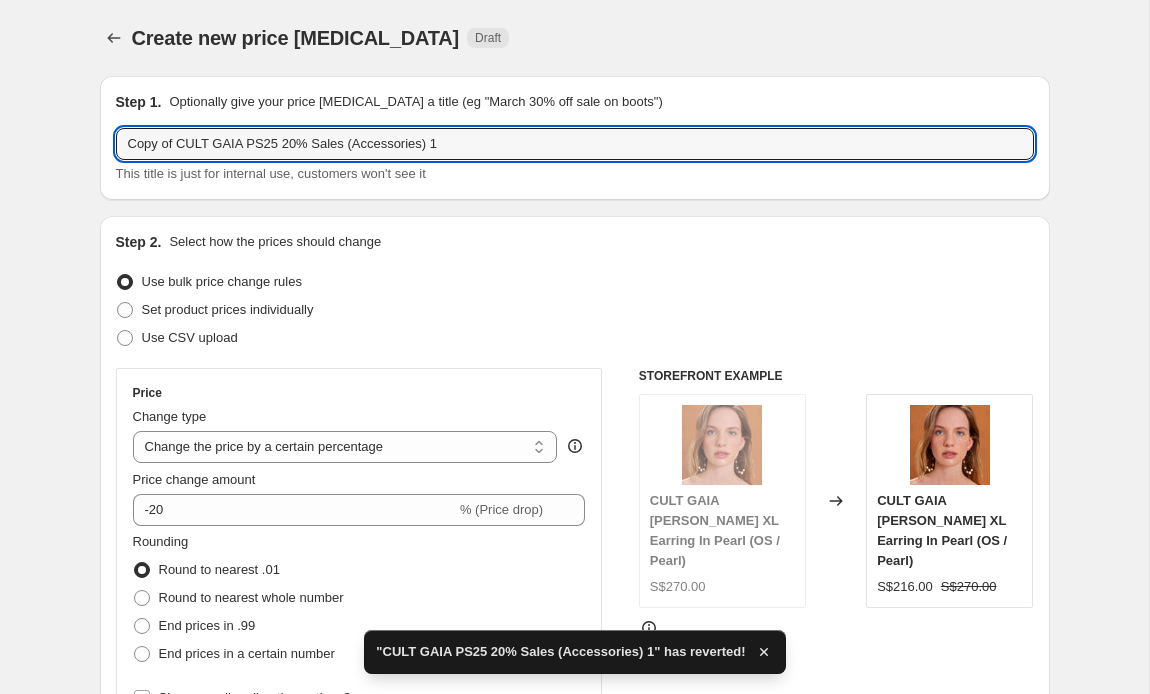 drag, startPoint x: 181, startPoint y: 141, endPoint x: 64, endPoint y: 140, distance: 117.00427 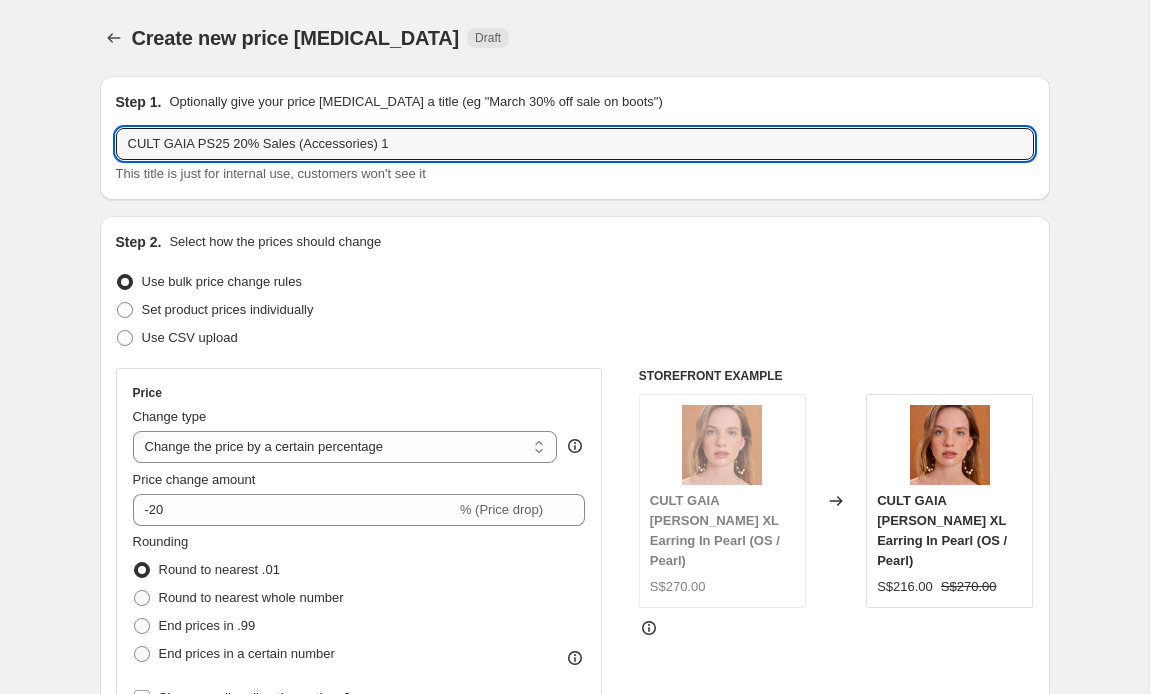 type on "CULT GAIA PS25 20% Sales (Accessories) 1" 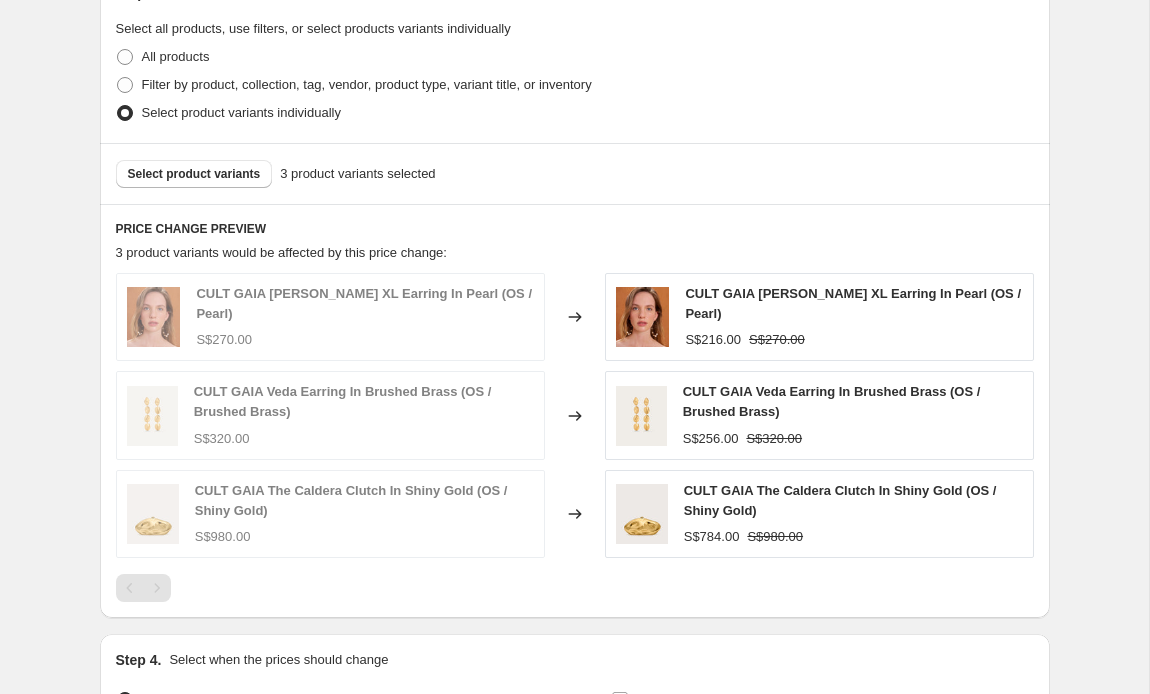 scroll, scrollTop: 921, scrollLeft: 0, axis: vertical 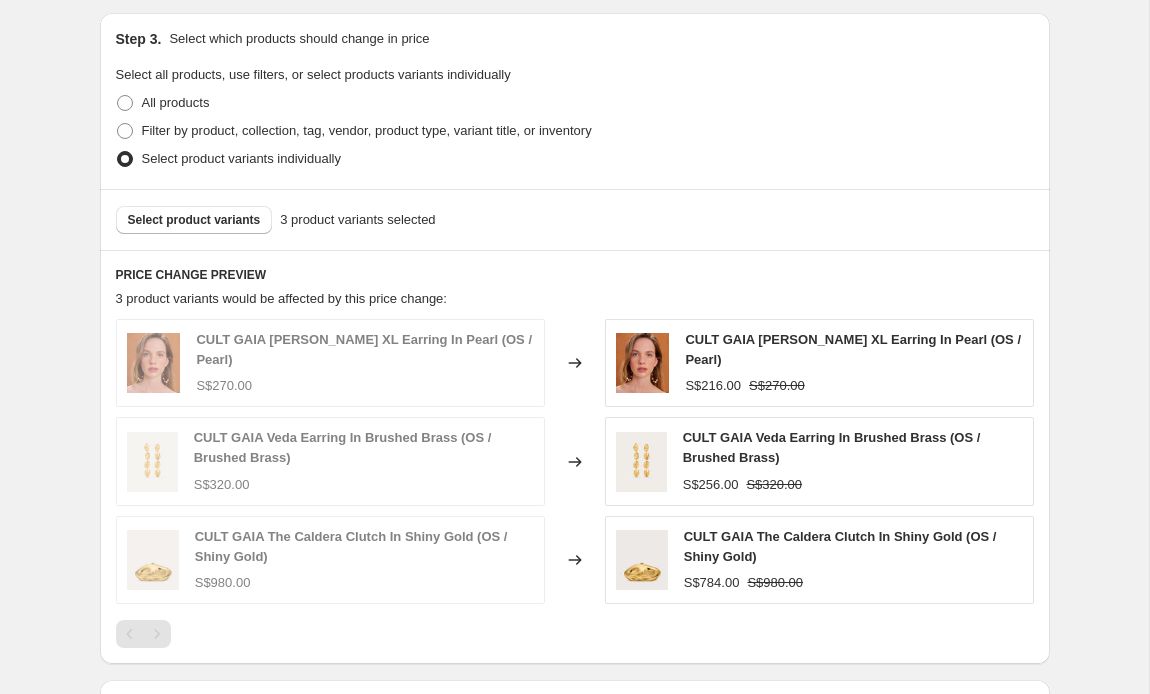 click on "Select product variants 3   product variants selected" at bounding box center [575, 219] 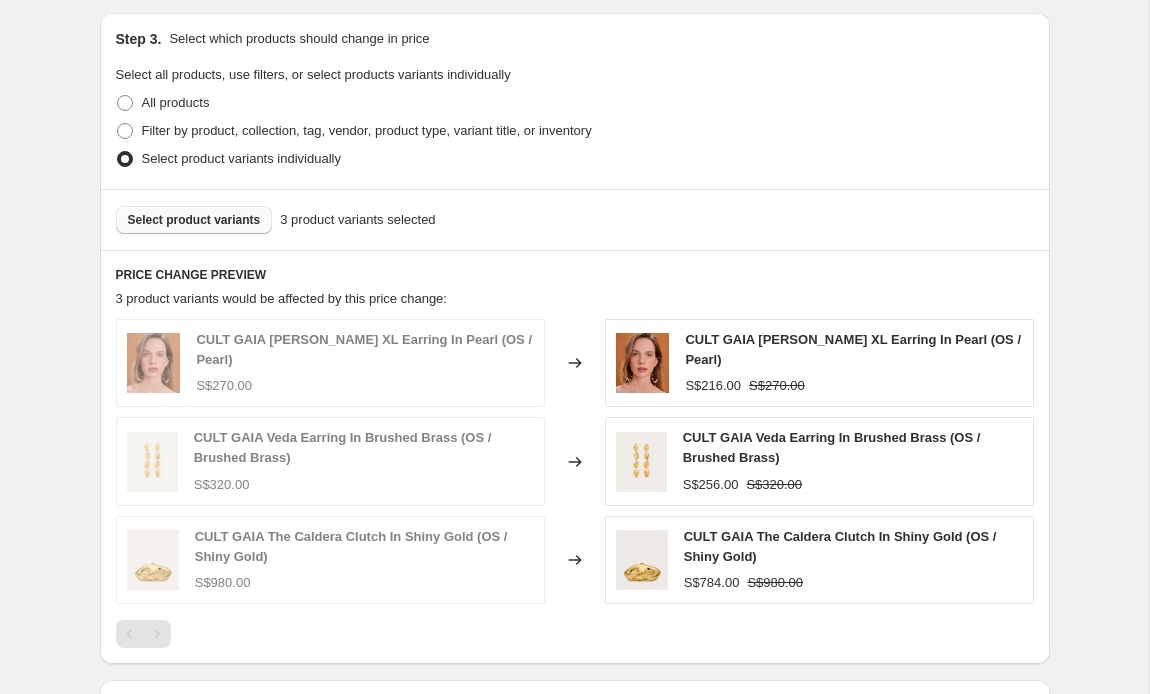 click on "Select product variants" at bounding box center (194, 220) 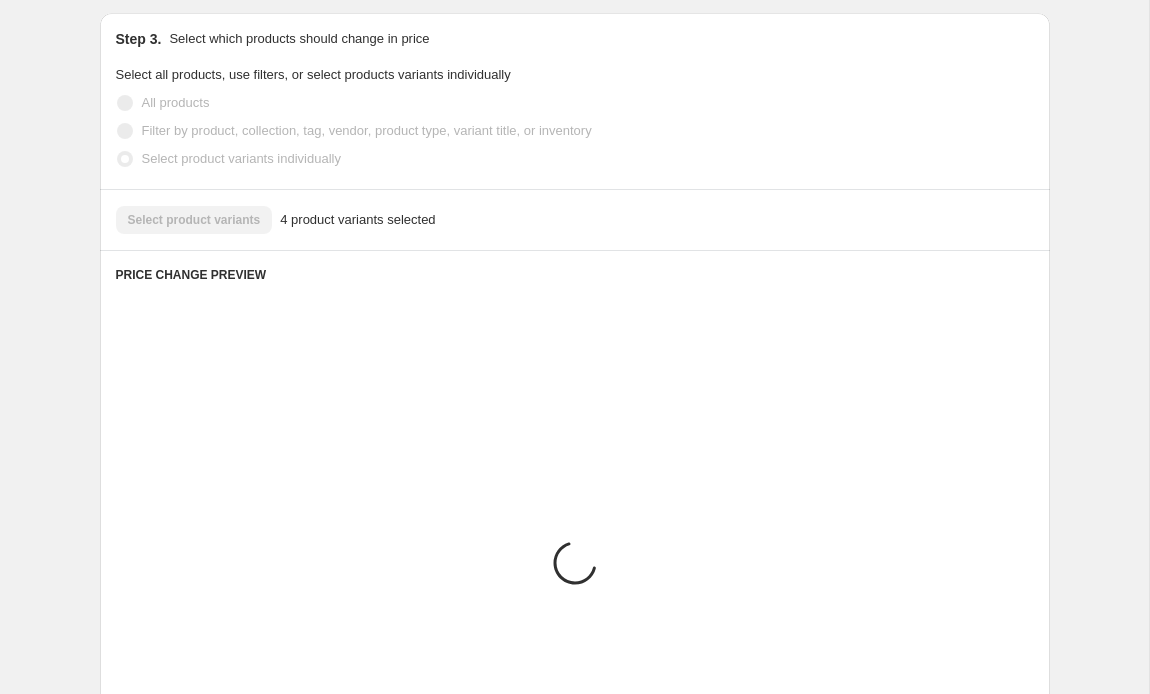click on "Create new price change job. This page is ready Create new price change job Draft Step 1. Optionally give your price change job a title (eg "March 30% off sale on boots") CULT GAIA PS25 20% Sales (Accessories) 1 This title is just for internal use, customers won't see it Step 2. Select how the prices should change Use bulk price change rules Set product prices individually Use CSV upload Price Change type Change the price to a certain amount Change the price by a certain amount Change the price by a certain percentage Change the price to the current compare at price (price before sale) Change the price by a certain amount relative to the compare at price Change the price by a certain percentage relative to the compare at price Don't change the price Change the price by a certain percentage relative to the cost per item Change price to certain cost margin Change the price by a certain percentage Price change amount -20 % (Price drop) Rounding Round to nearest .01 Round to nearest whole number End prices in .99" at bounding box center [574, 109] 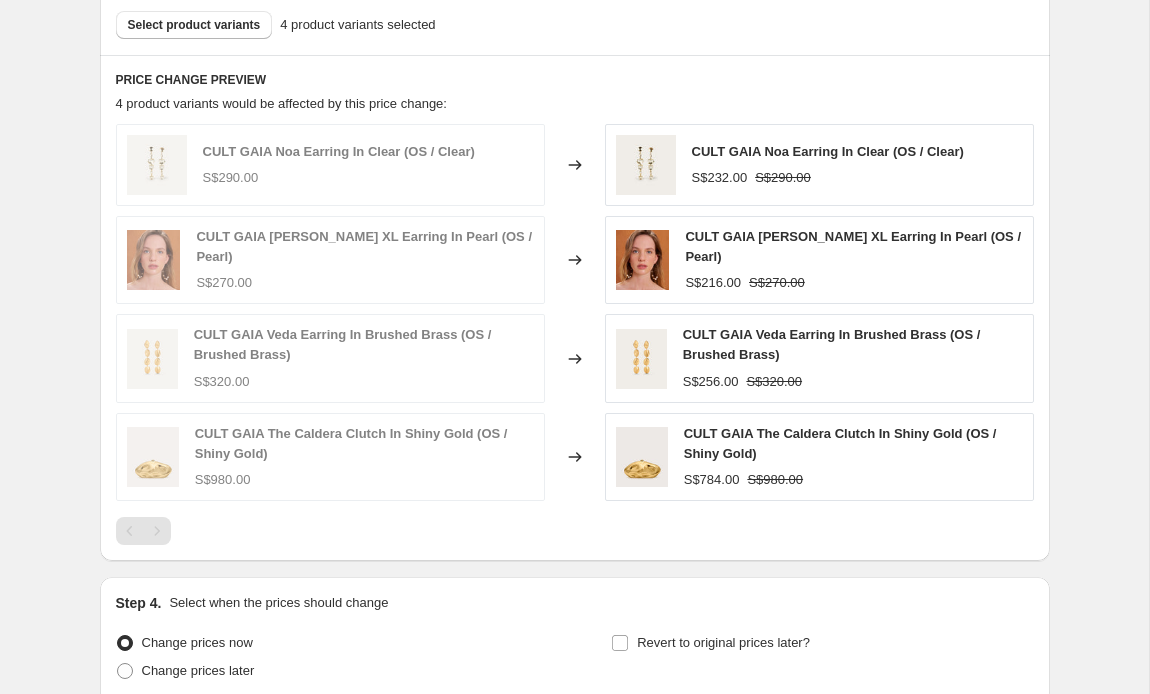 scroll, scrollTop: 1278, scrollLeft: 0, axis: vertical 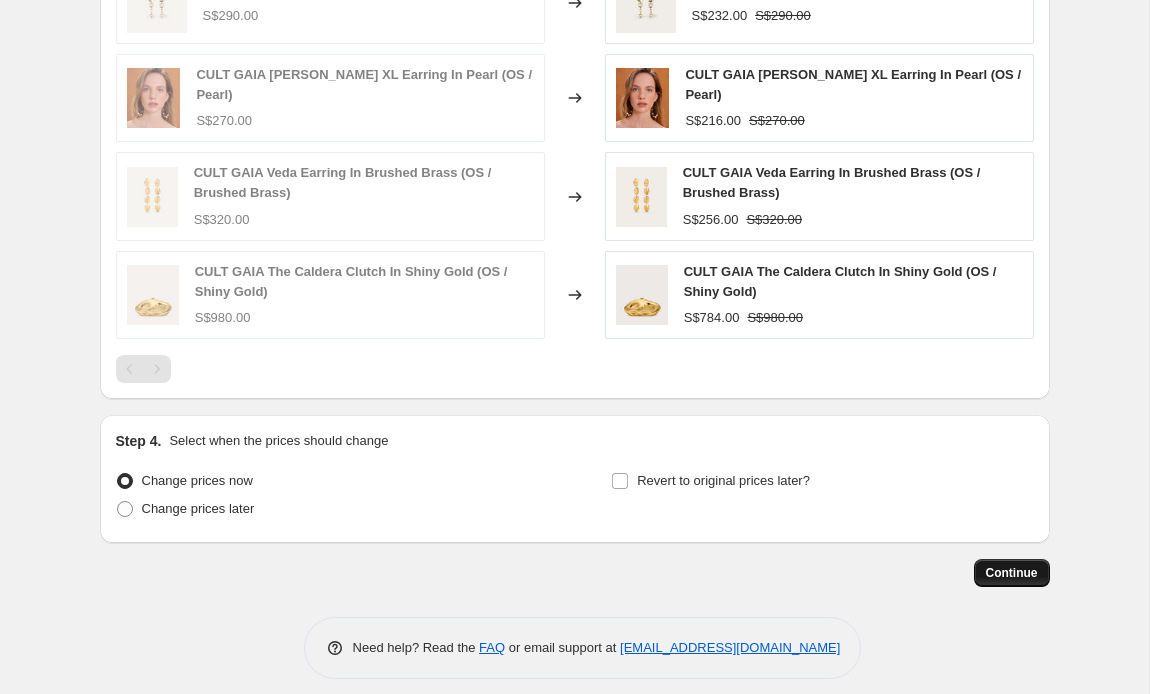 click on "Continue" at bounding box center [1012, 573] 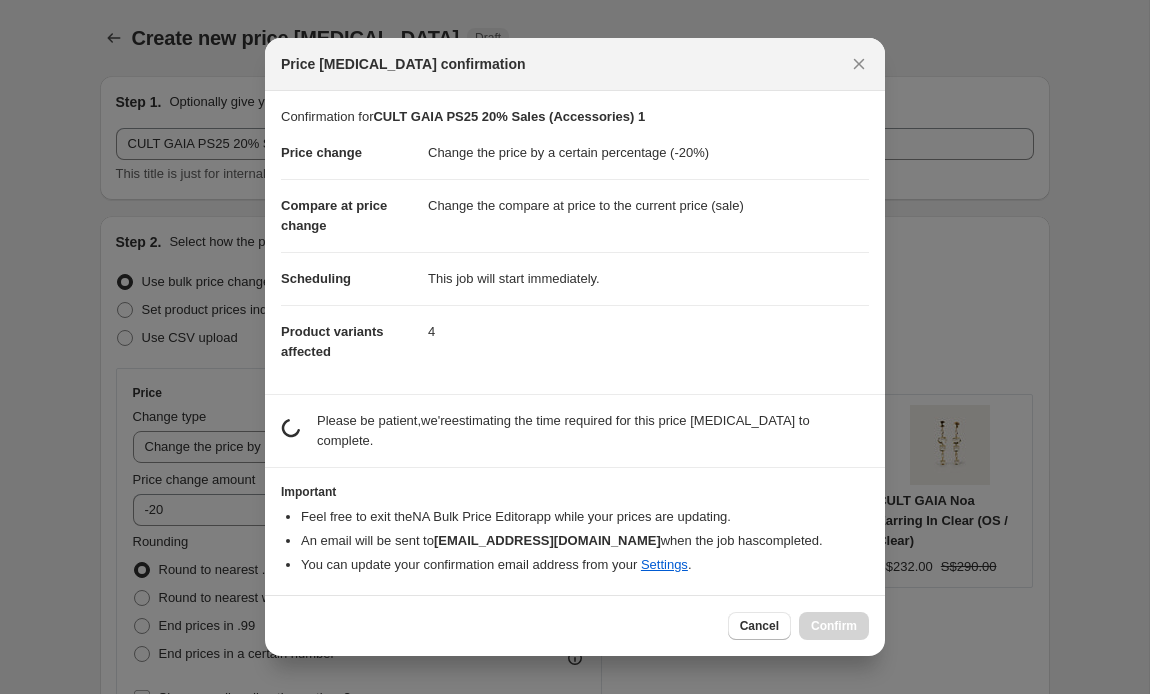 scroll, scrollTop: 0, scrollLeft: 0, axis: both 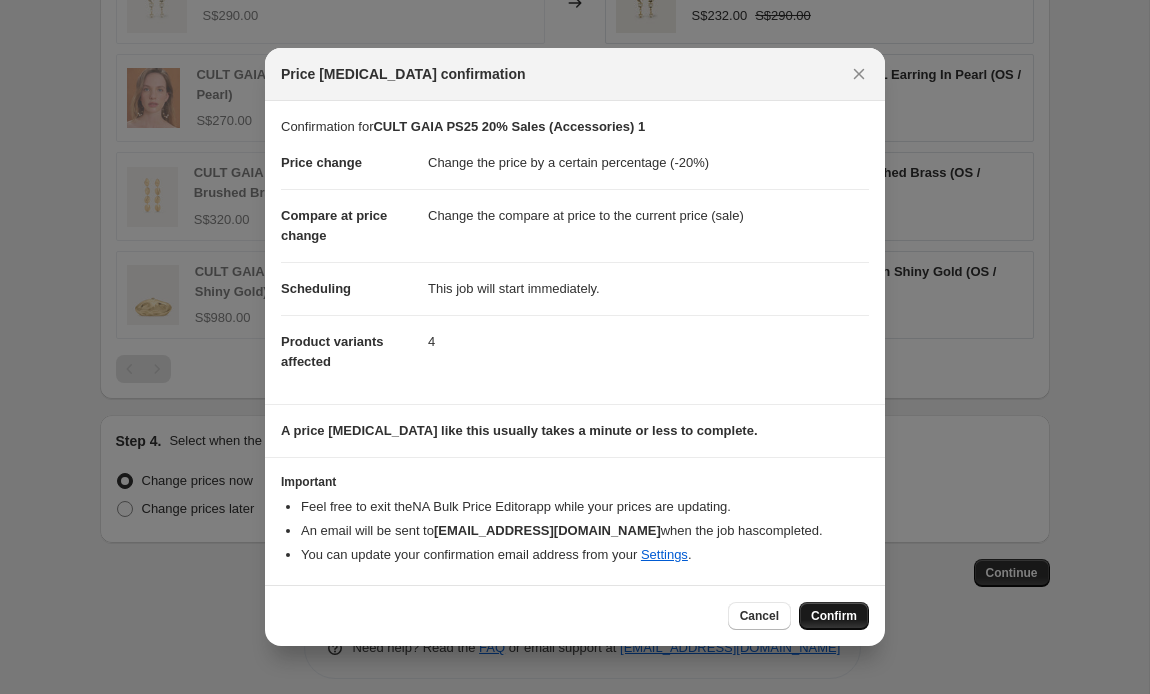 click on "Confirm" at bounding box center [834, 616] 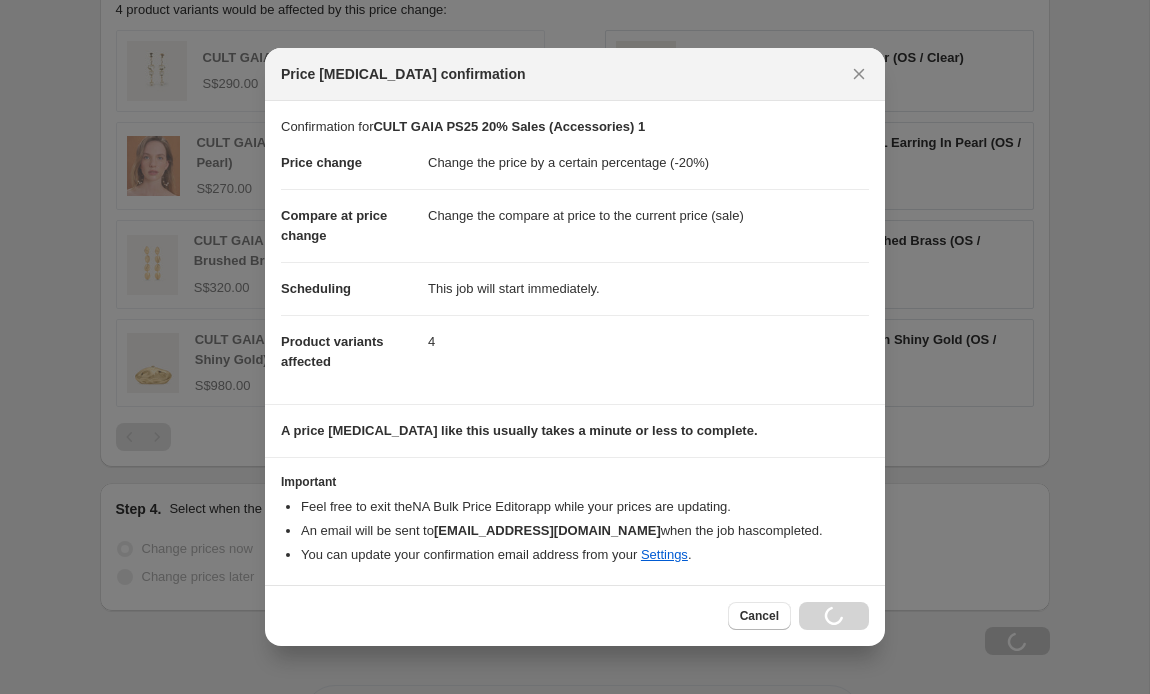 scroll, scrollTop: 1346, scrollLeft: 0, axis: vertical 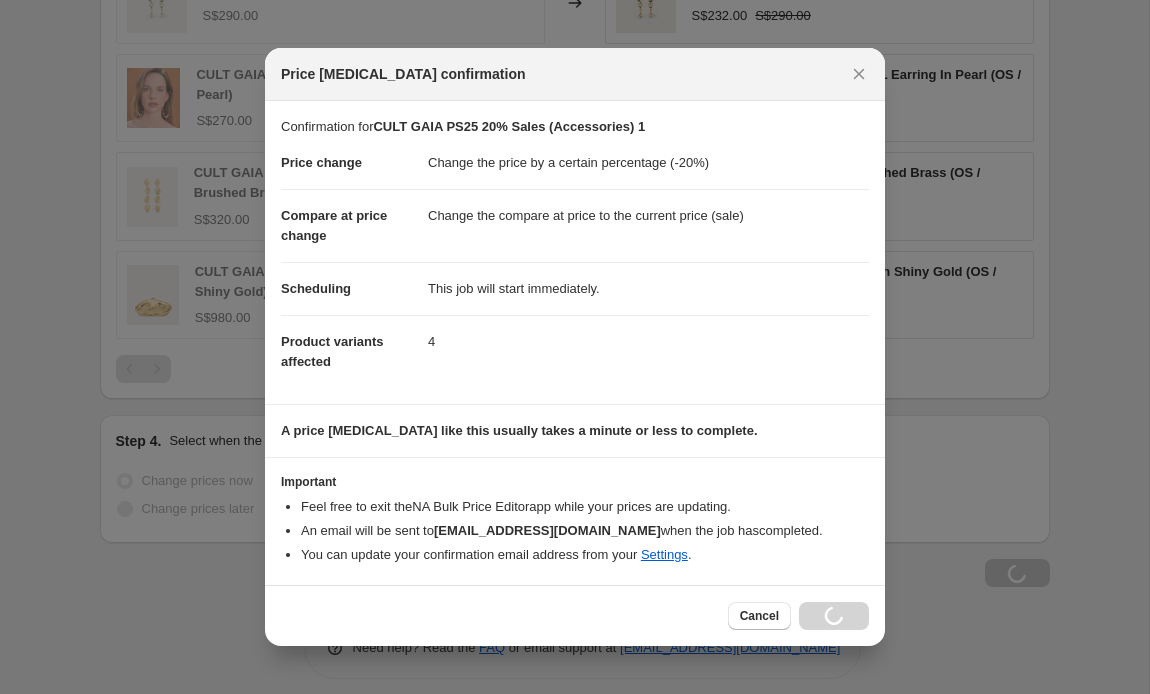 click at bounding box center [575, 347] 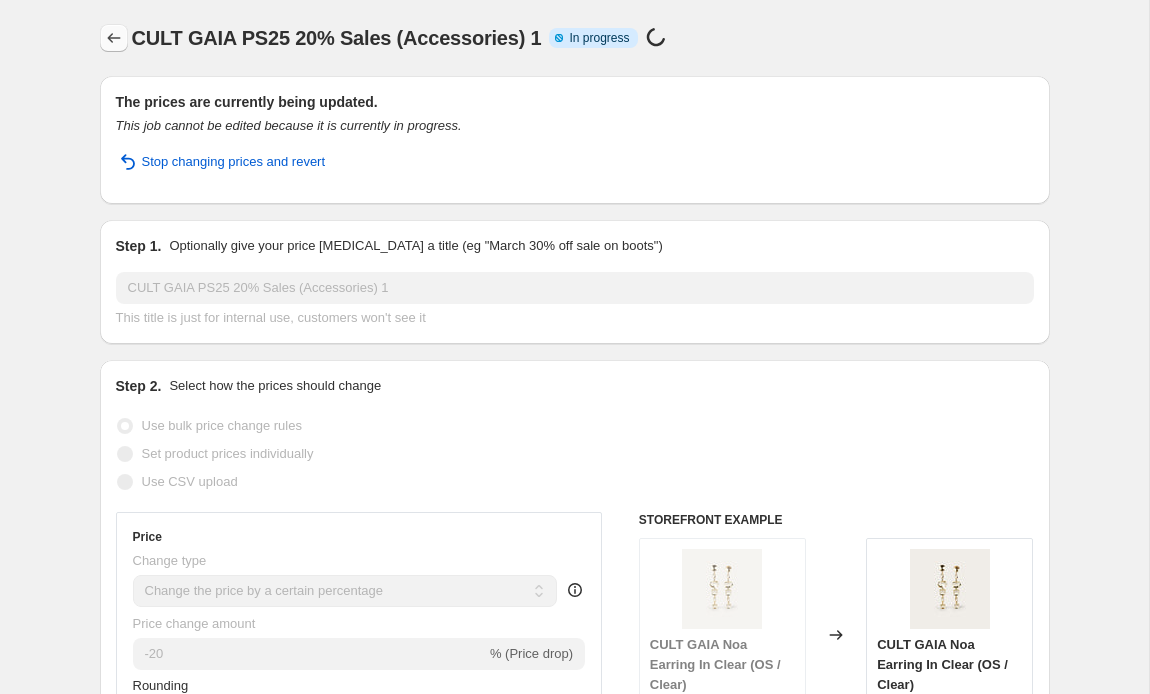 click 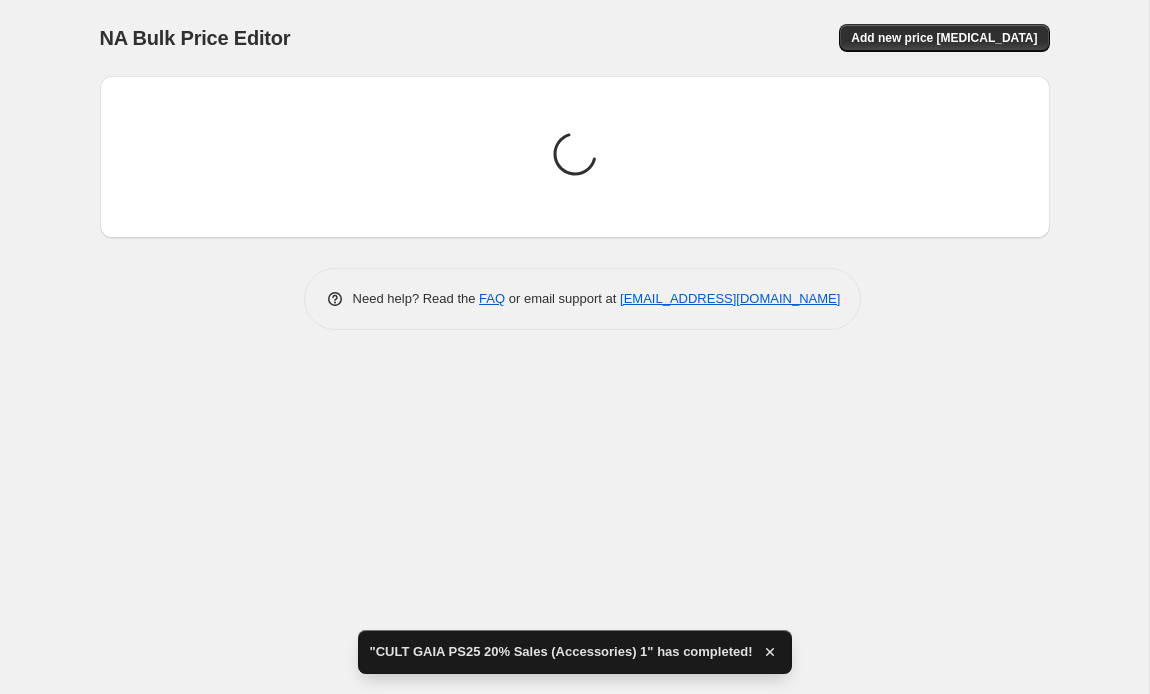 click on "Loading price change jobs... Need help? Read the   FAQ   or email support at   support+a1180@northern-apps.com" at bounding box center [575, 195] 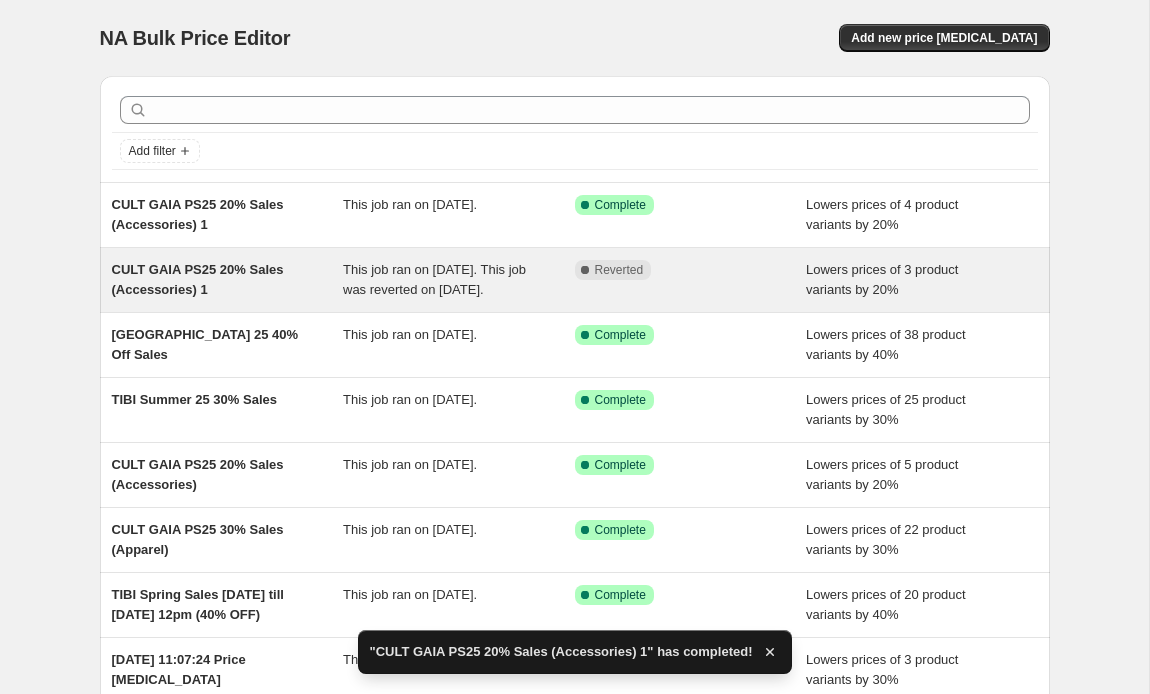 click on "This job ran on 11 July 2025. This job was reverted on 11 July 2025." at bounding box center (434, 279) 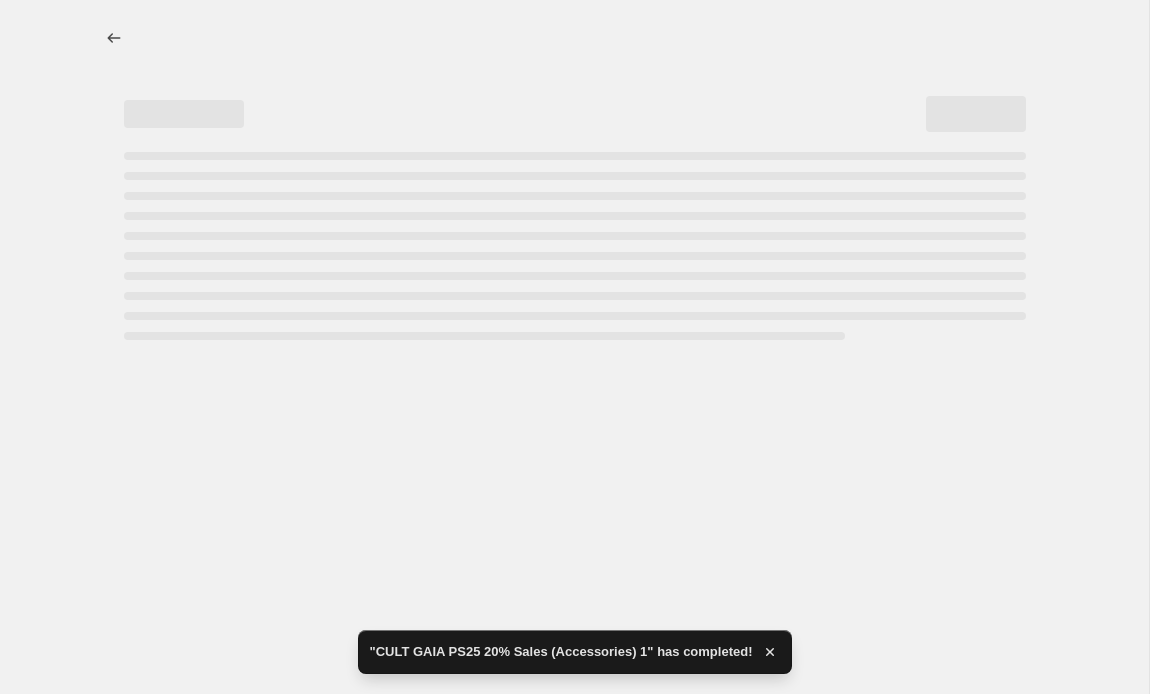 select on "percentage" 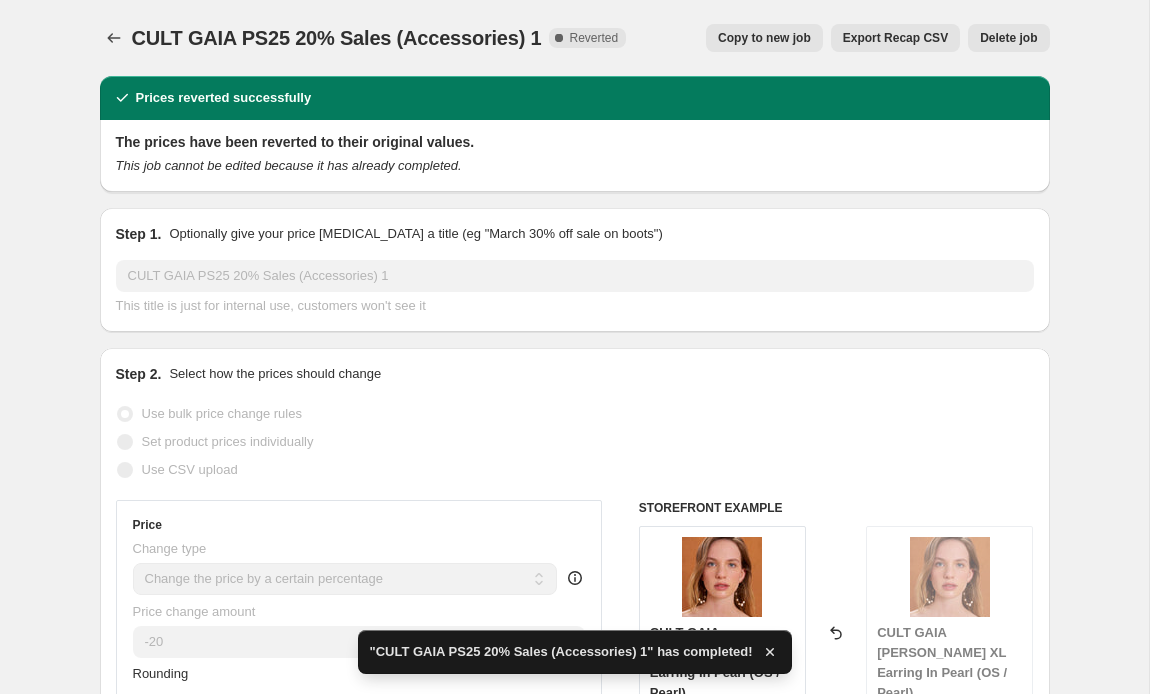 click on "Delete job" at bounding box center [1008, 38] 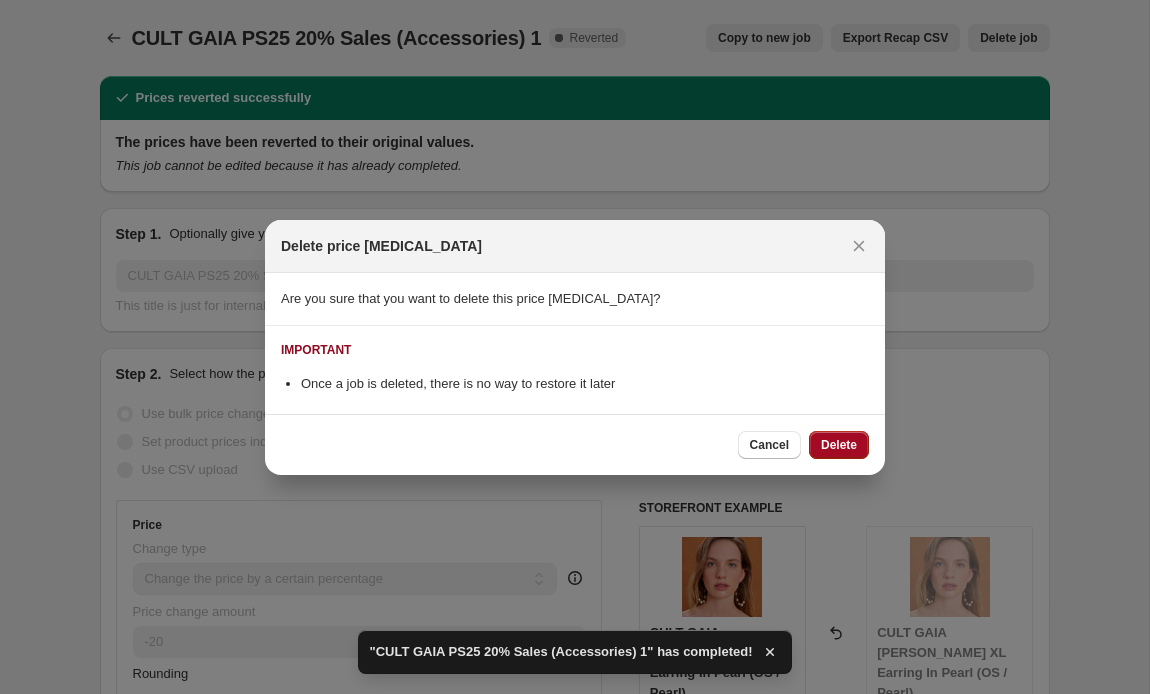 click on "Delete" at bounding box center (839, 445) 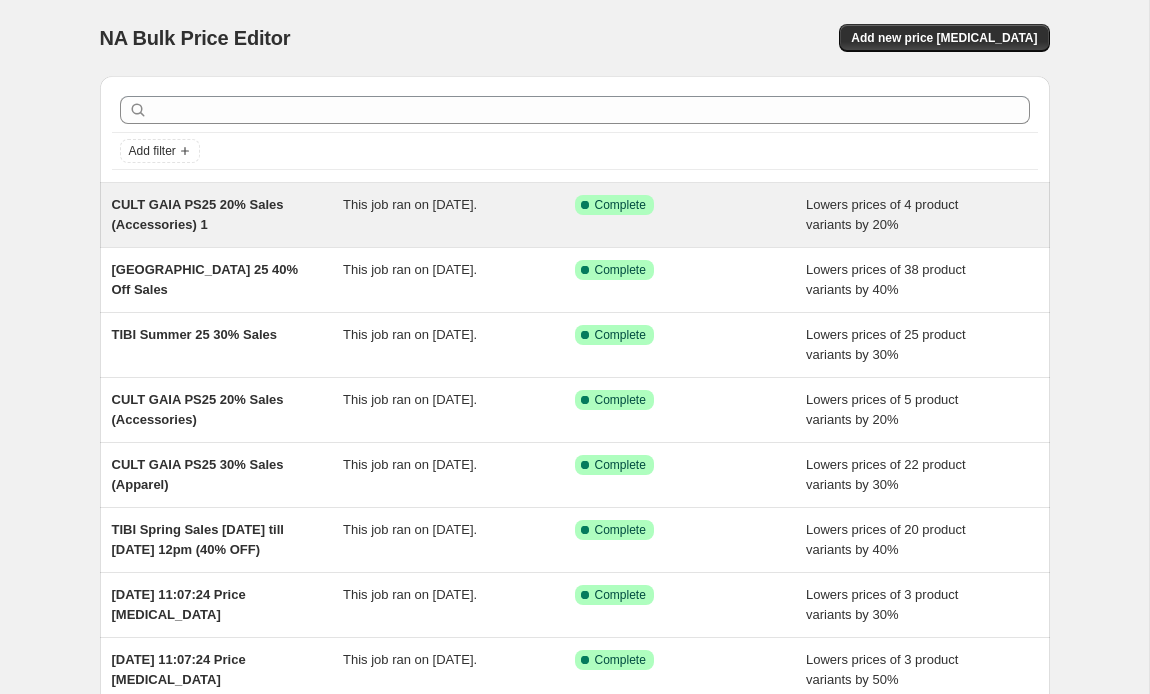 click on "CULT GAIA PS25 20% Sales (Accessories) 1" at bounding box center (198, 214) 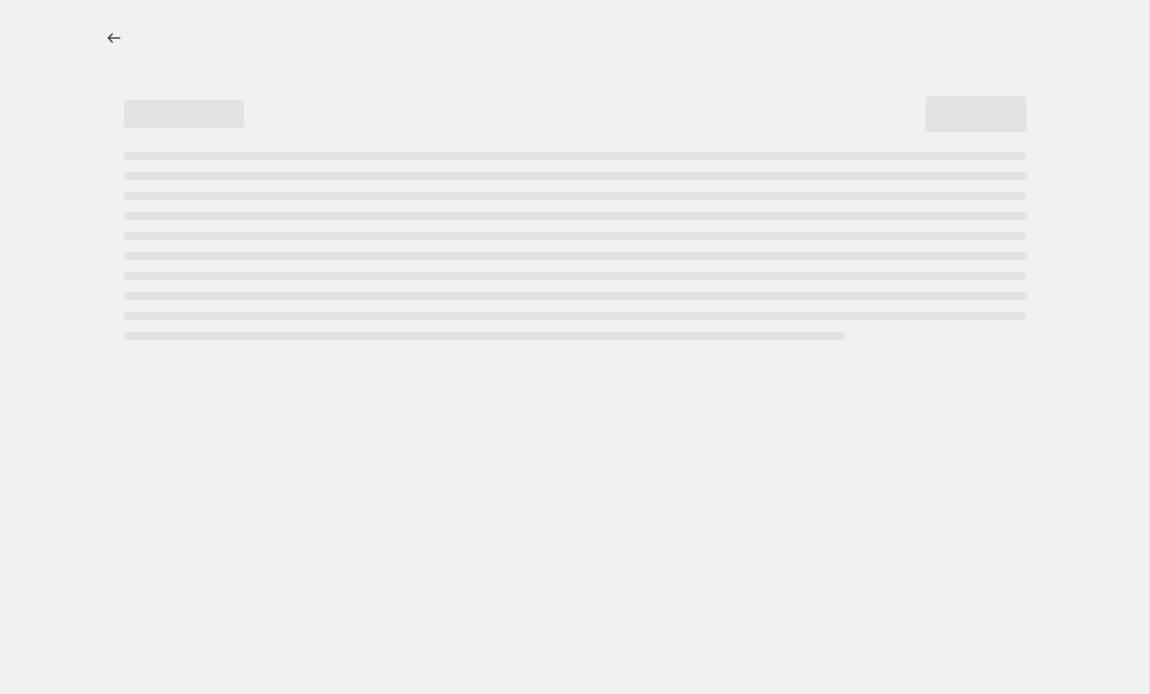 select on "percentage" 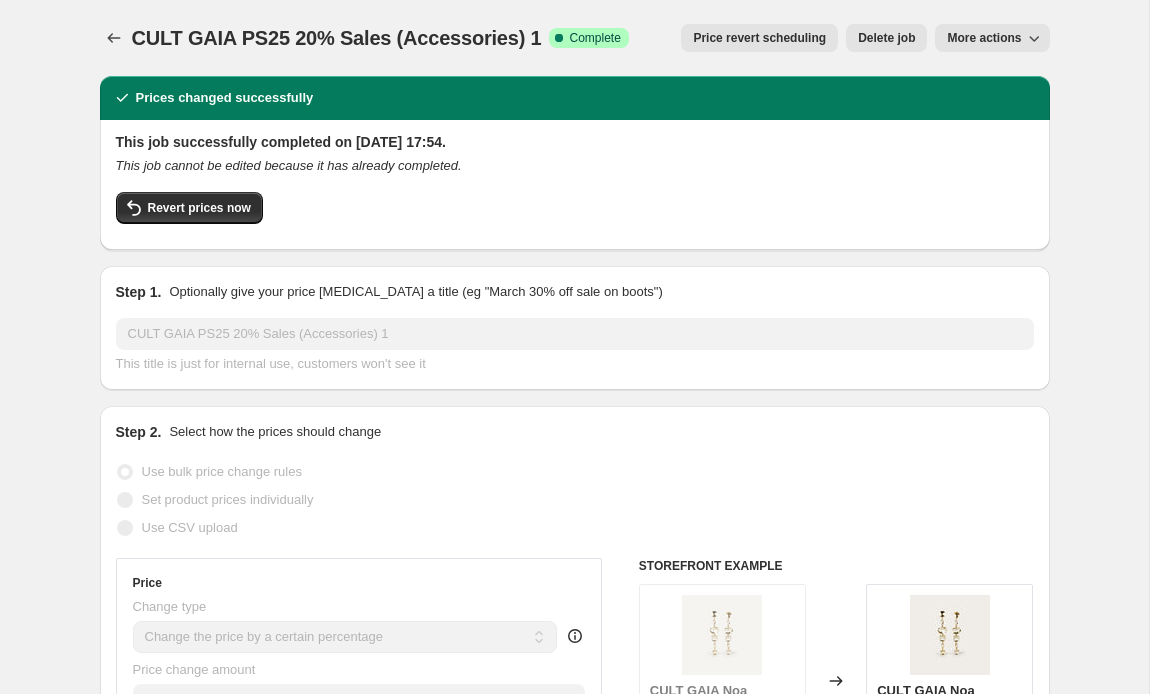 click on "Price revert scheduling" at bounding box center [759, 38] 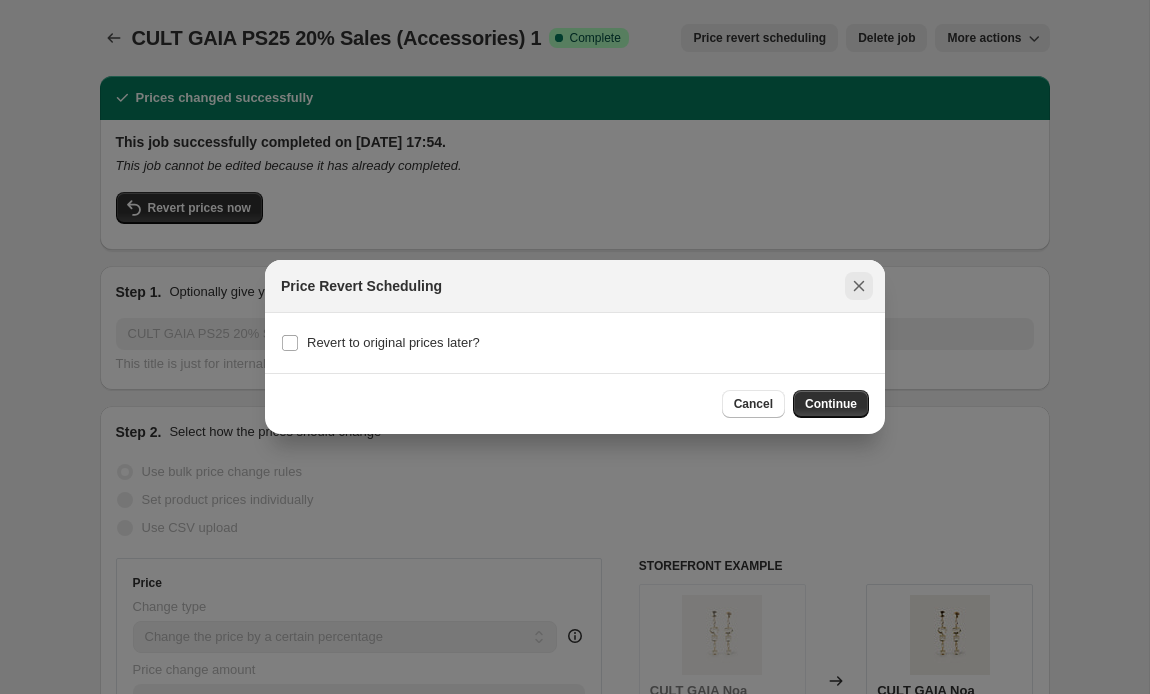 click 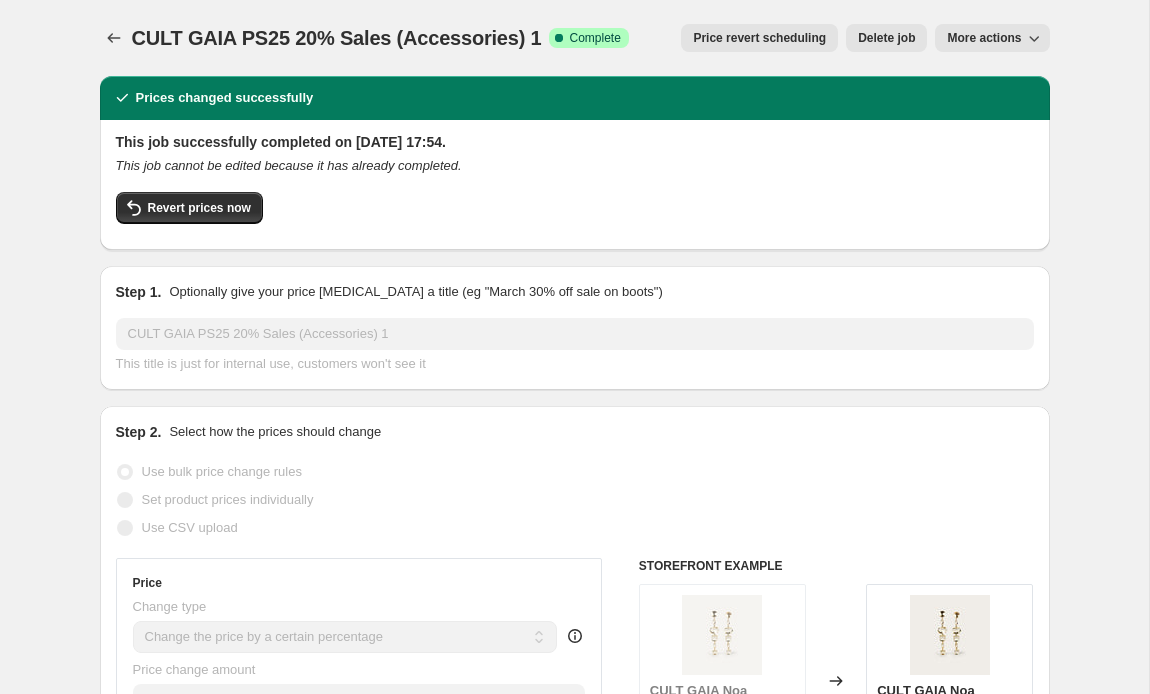 click on "Price revert scheduling" at bounding box center [759, 38] 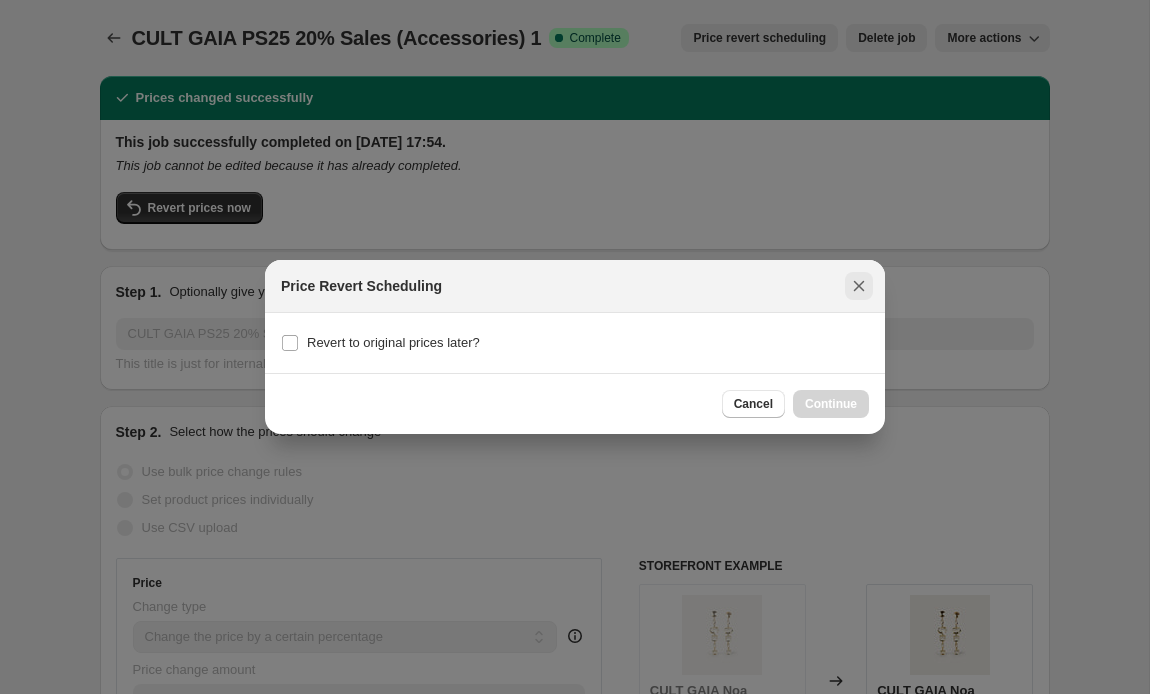 click at bounding box center [859, 286] 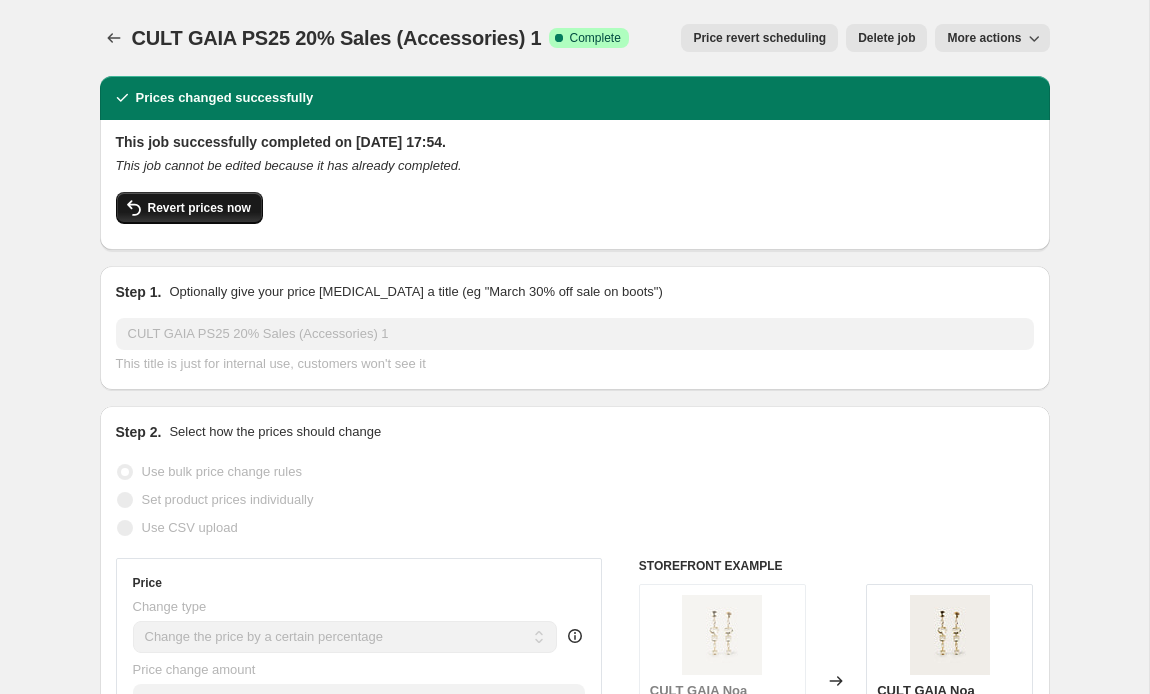 click on "Revert prices now" at bounding box center [199, 208] 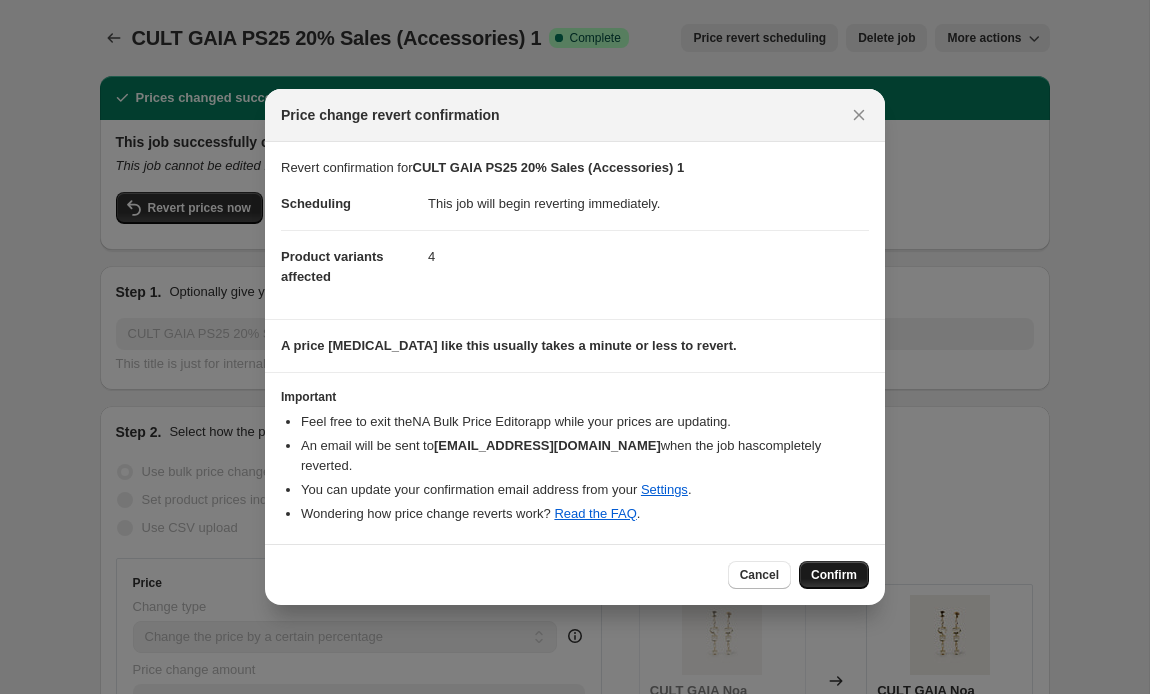 click on "Confirm" at bounding box center [834, 575] 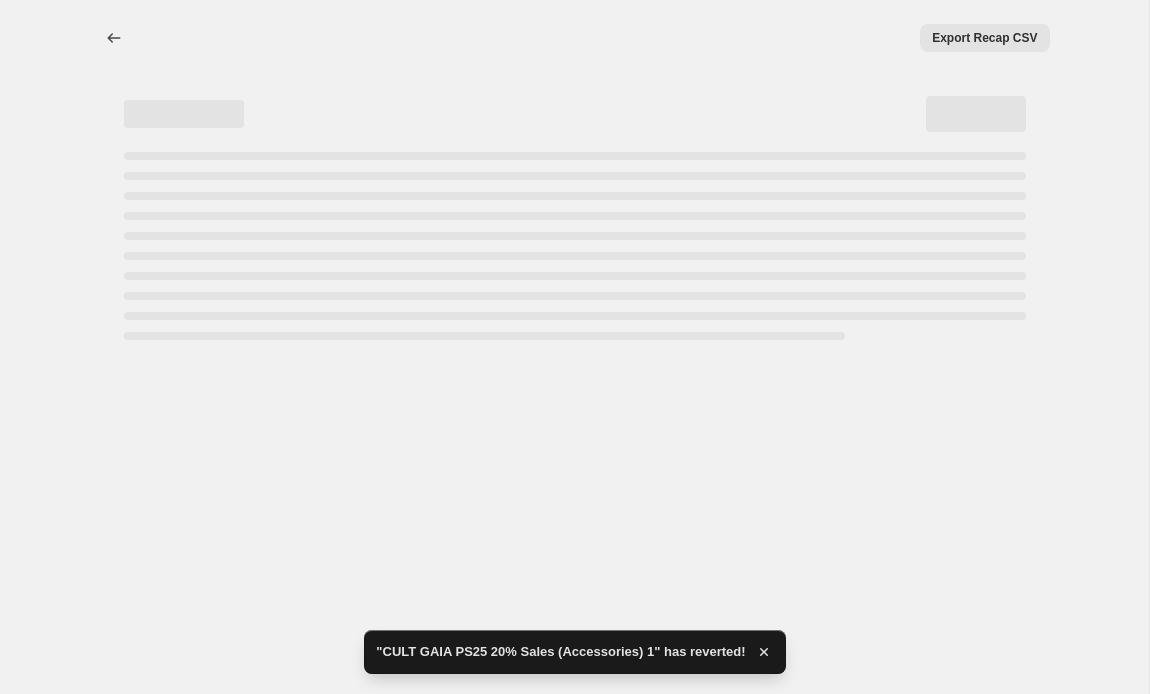 select on "percentage" 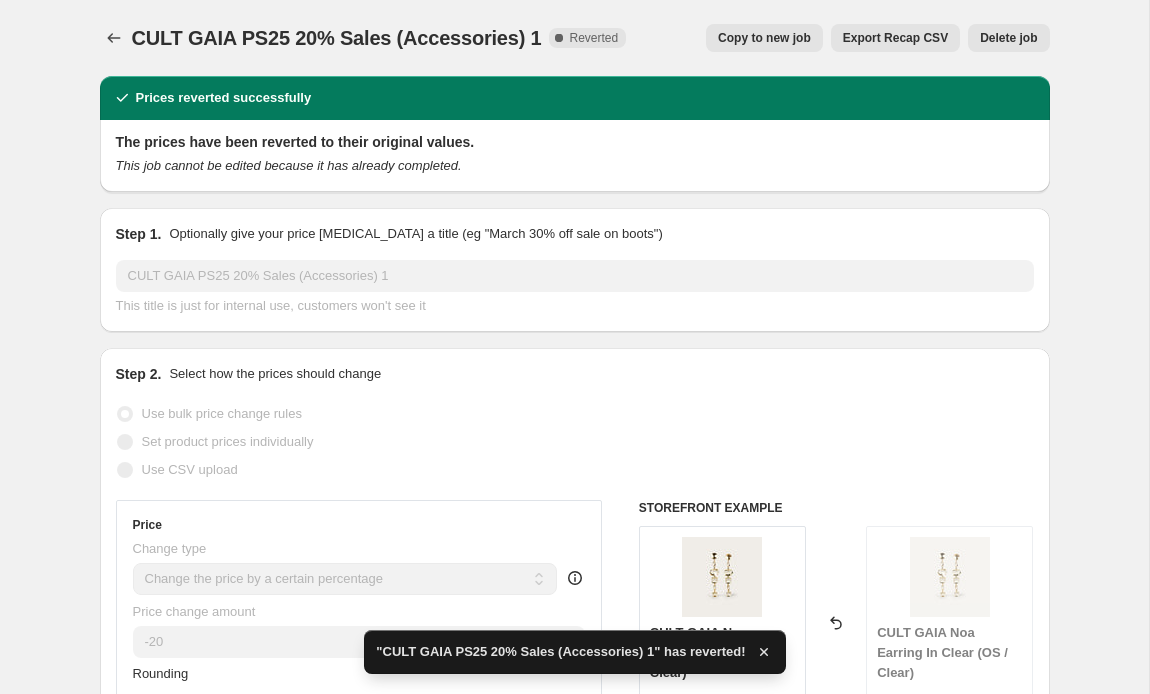 click on "Copy to new job" at bounding box center (764, 38) 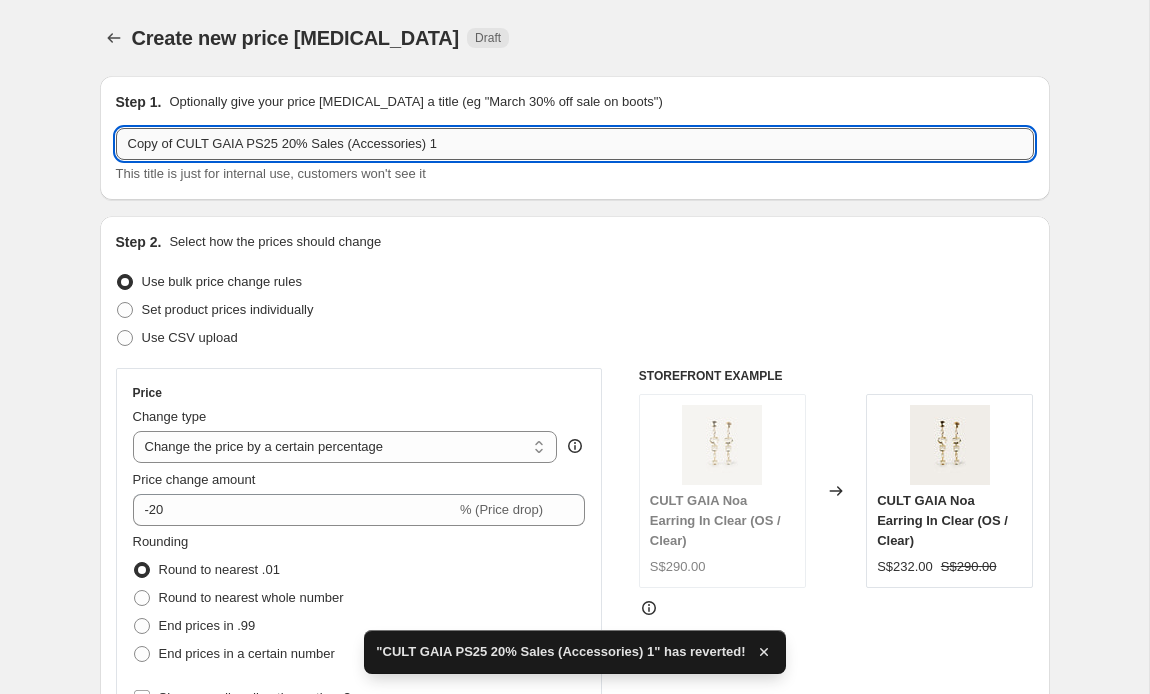 click on "Copy of CULT GAIA PS25 20% Sales (Accessories) 1" at bounding box center [575, 144] 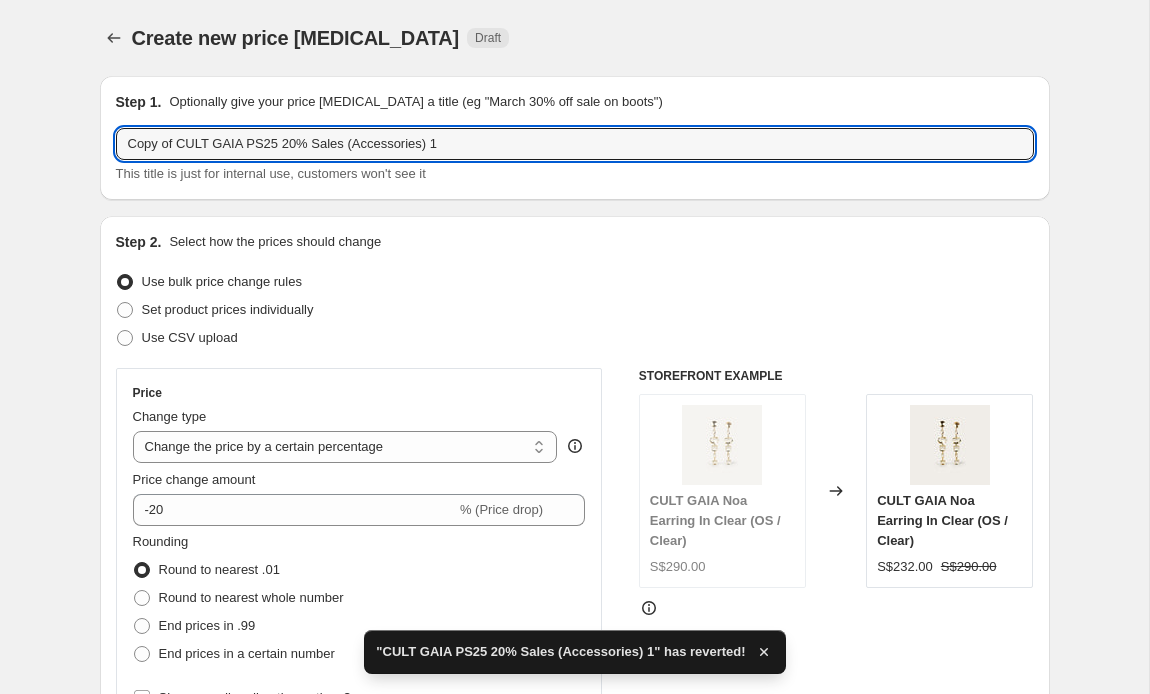 drag, startPoint x: 176, startPoint y: 139, endPoint x: -48, endPoint y: 107, distance: 226.27417 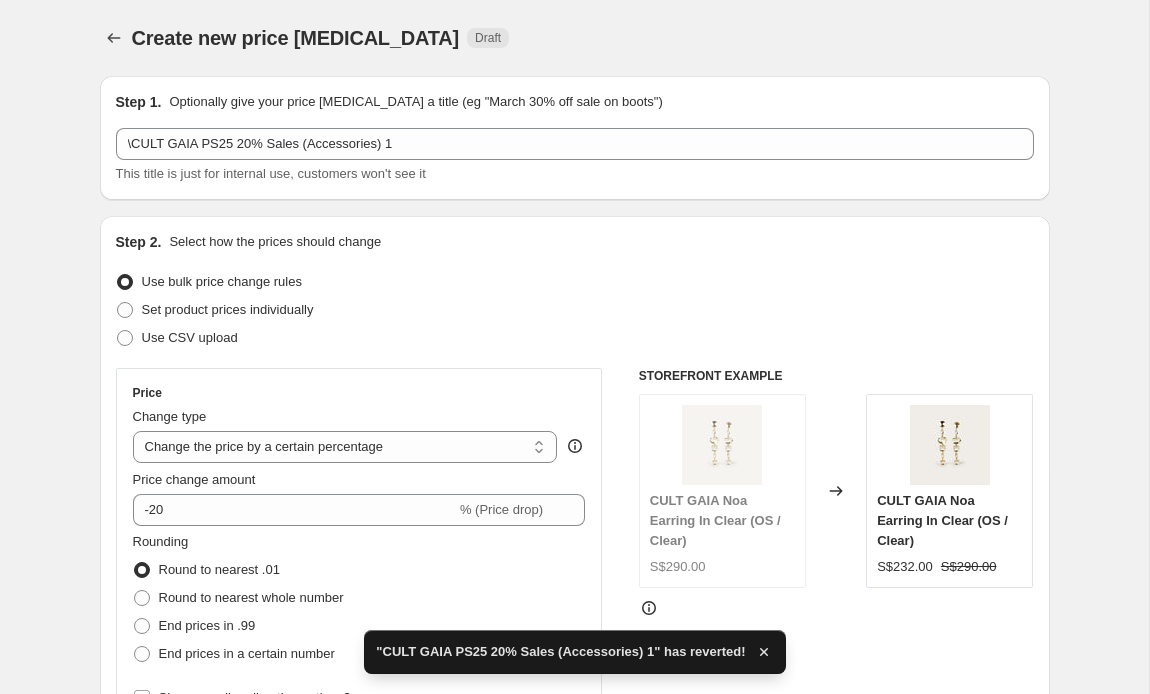 click on "Create new price change job. This page is ready Create new price change job Draft" at bounding box center (575, 38) 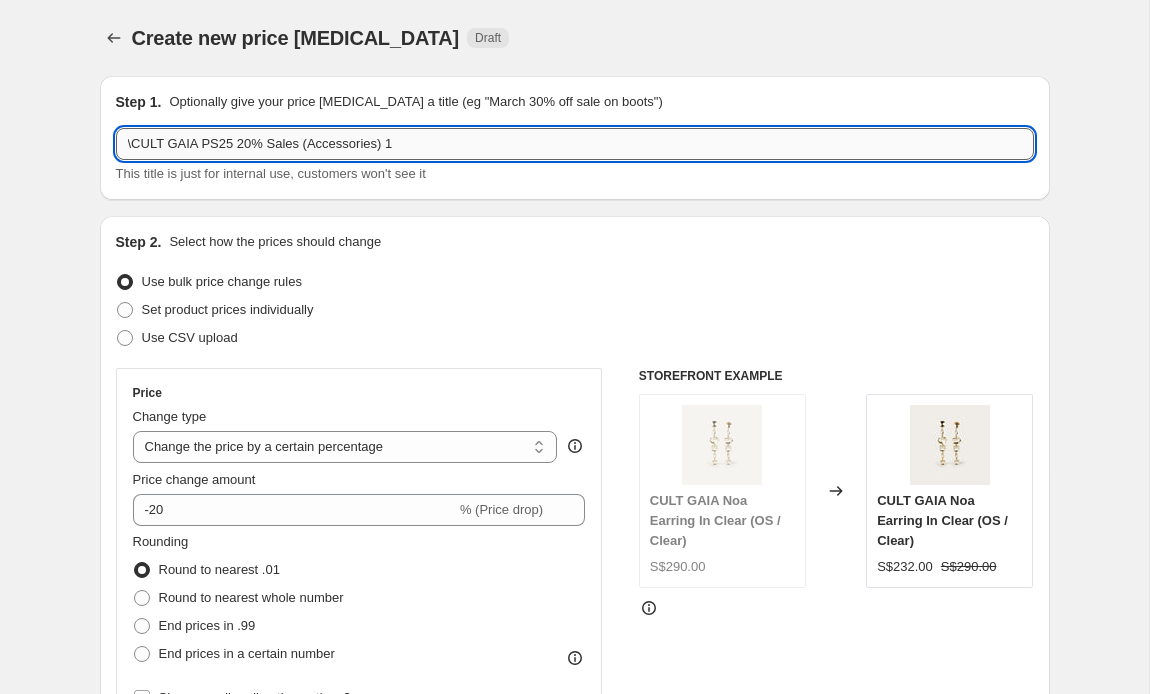 click on "\CULT GAIA PS25 20% Sales (Accessories) 1" at bounding box center (575, 144) 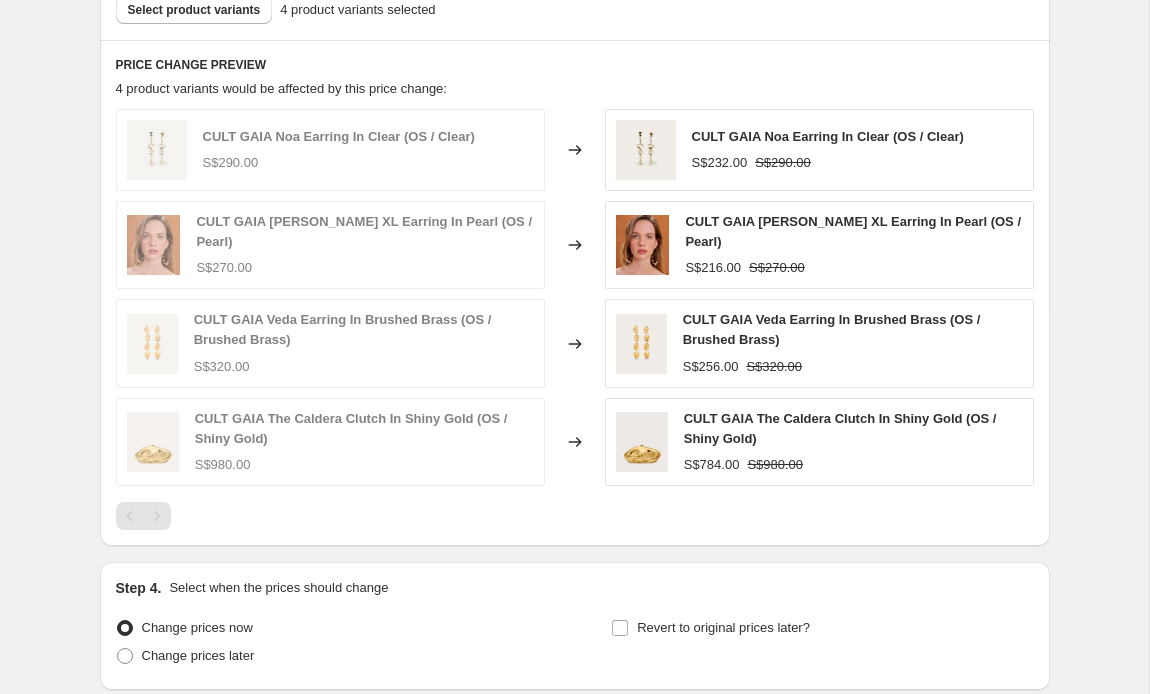 scroll, scrollTop: 1102, scrollLeft: 0, axis: vertical 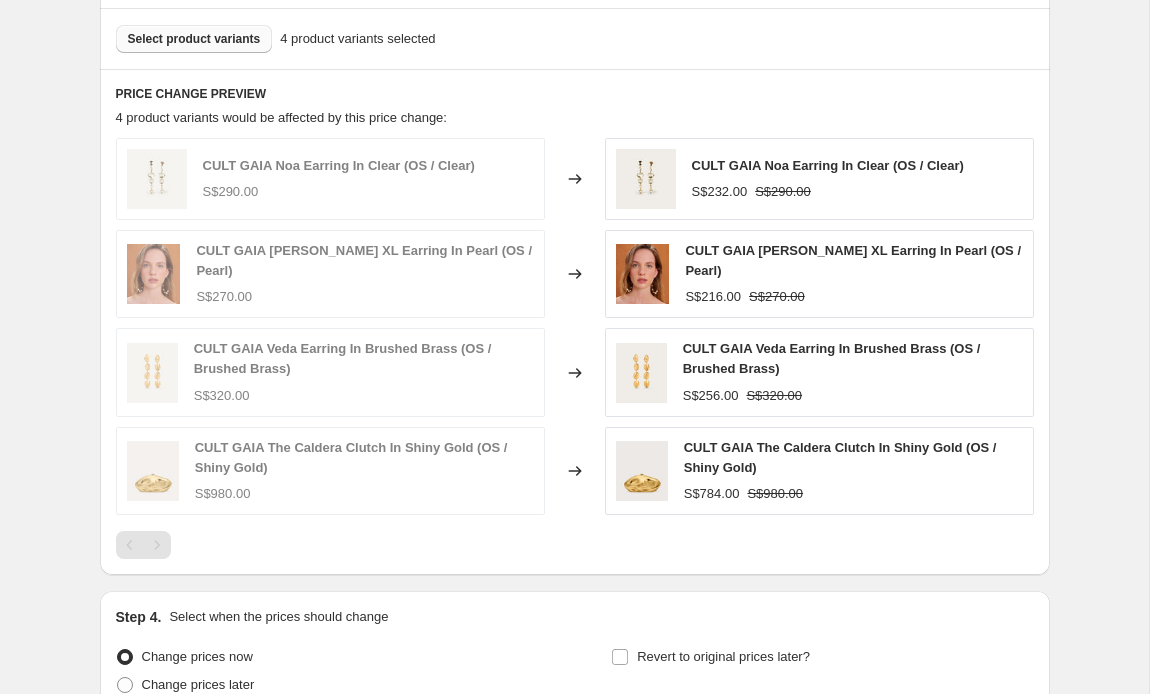 type on "CULT GAIA PS25 20% Sales (Accessories) 1" 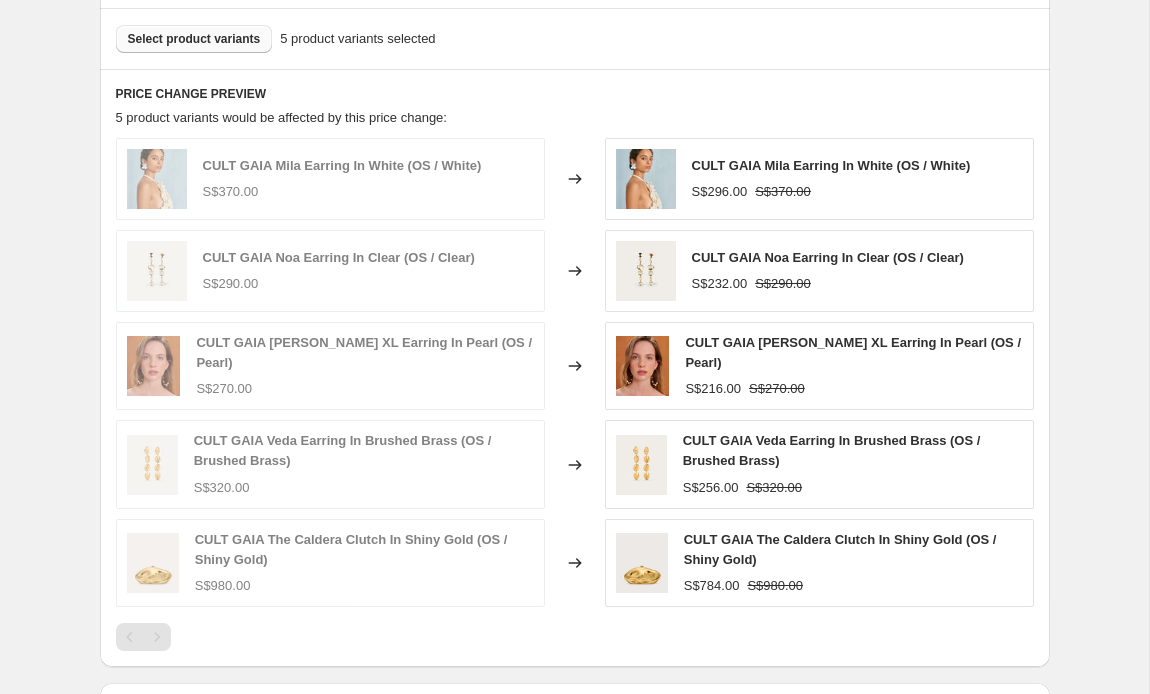 click on "Select product variants 5   product variants selected" at bounding box center [575, 38] 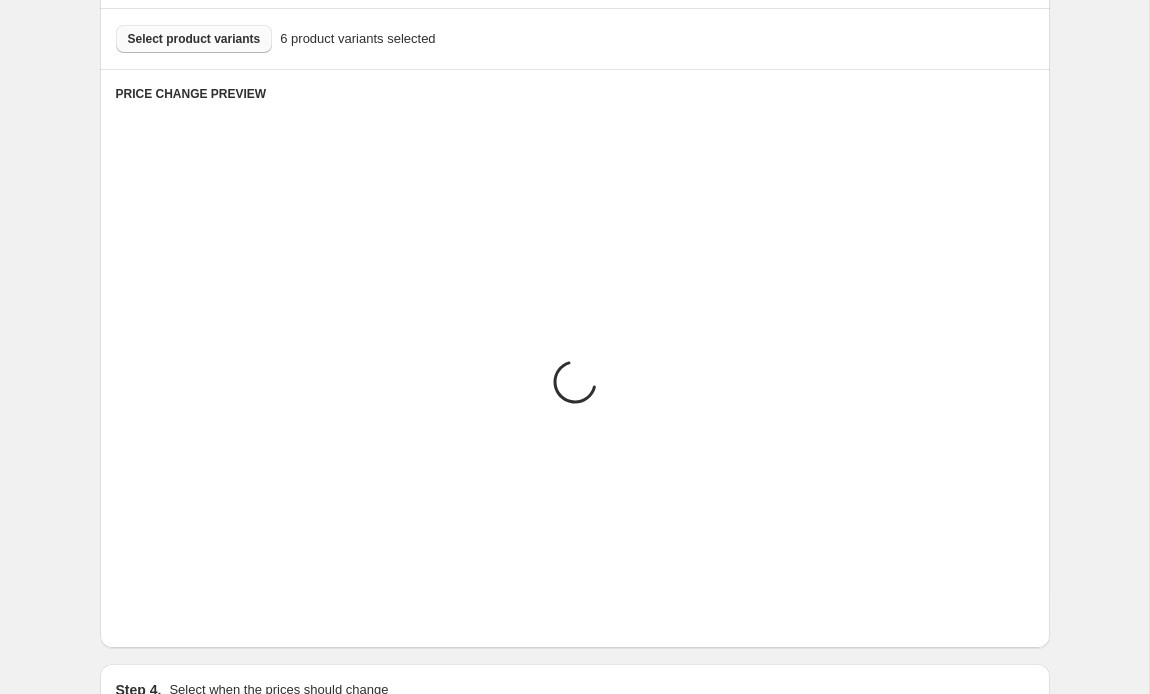 click on "Create new price change job. This page is ready Create new price change job Draft Step 1. Optionally give your price change job a title (eg "March 30% off sale on boots") CULT GAIA PS25 20% Sales (Accessories) 1 This title is just for internal use, customers won't see it Step 2. Select how the prices should change Use bulk price change rules Set product prices individually Use CSV upload Price Change type Change the price to a certain amount Change the price by a certain amount Change the price by a certain percentage Change the price to the current compare at price (price before sale) Change the price by a certain amount relative to the compare at price Change the price by a certain percentage relative to the compare at price Don't change the price Change the price by a certain percentage relative to the cost per item Change price to certain cost margin Change the price by a certain percentage Price change amount -20 % (Price drop) Rounding Round to nearest .01 Round to nearest whole number End prices in .99" at bounding box center (575, -72) 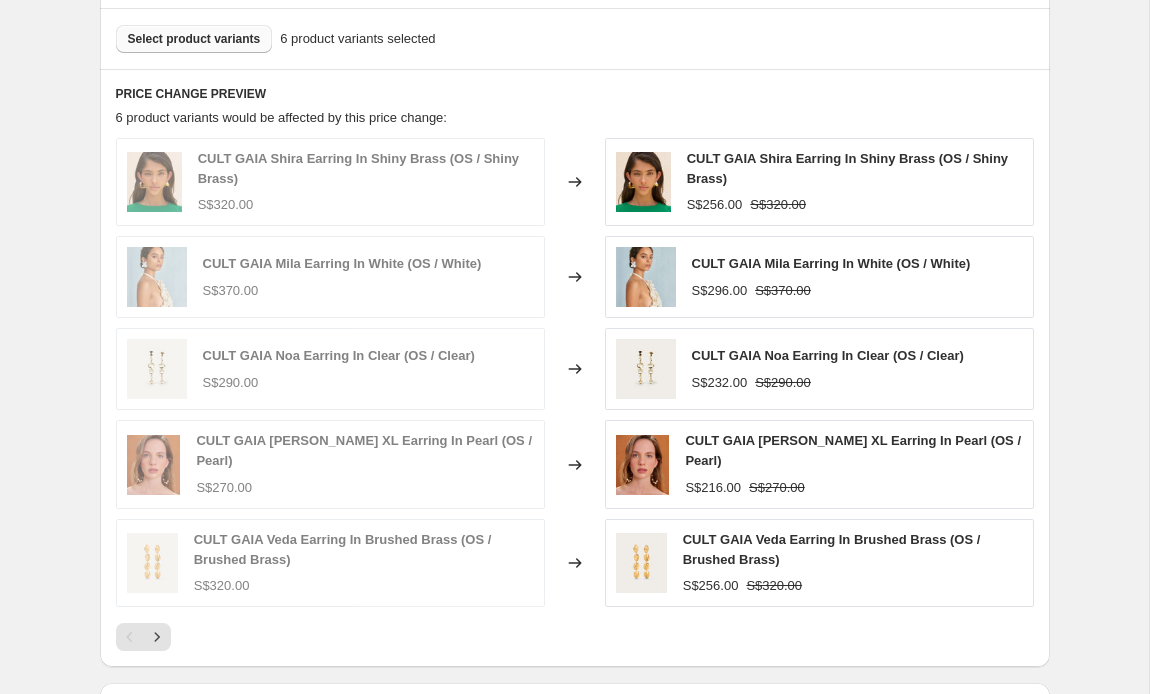 scroll, scrollTop: 1370, scrollLeft: 0, axis: vertical 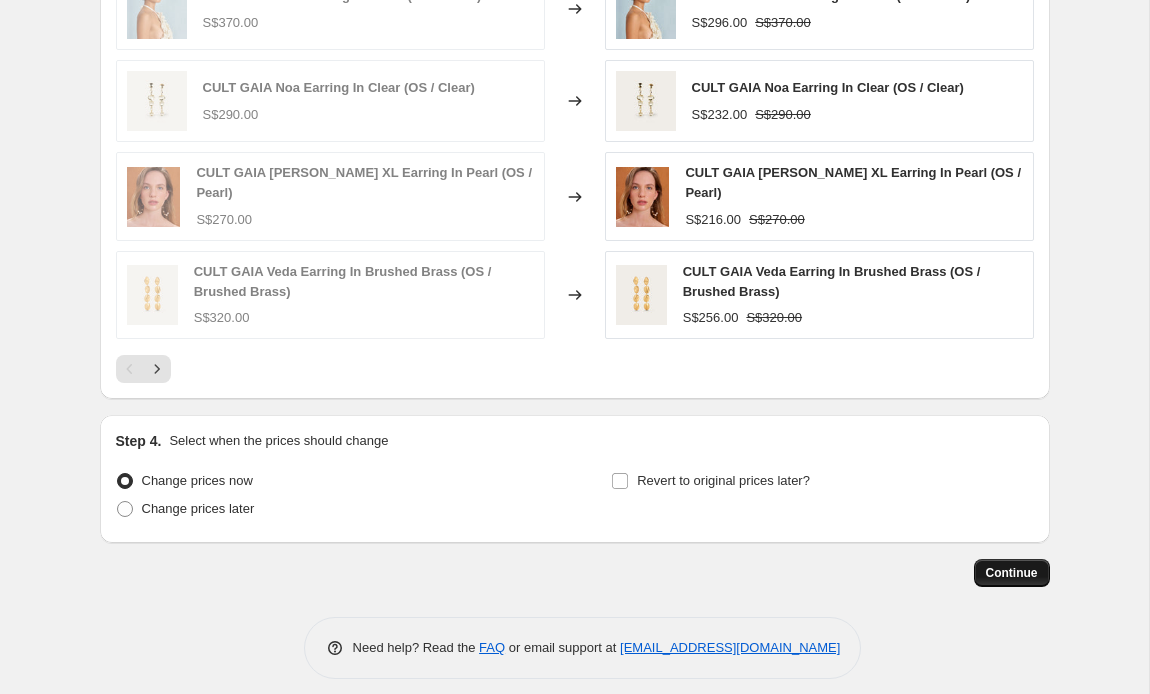 click on "Continue" at bounding box center [1012, 573] 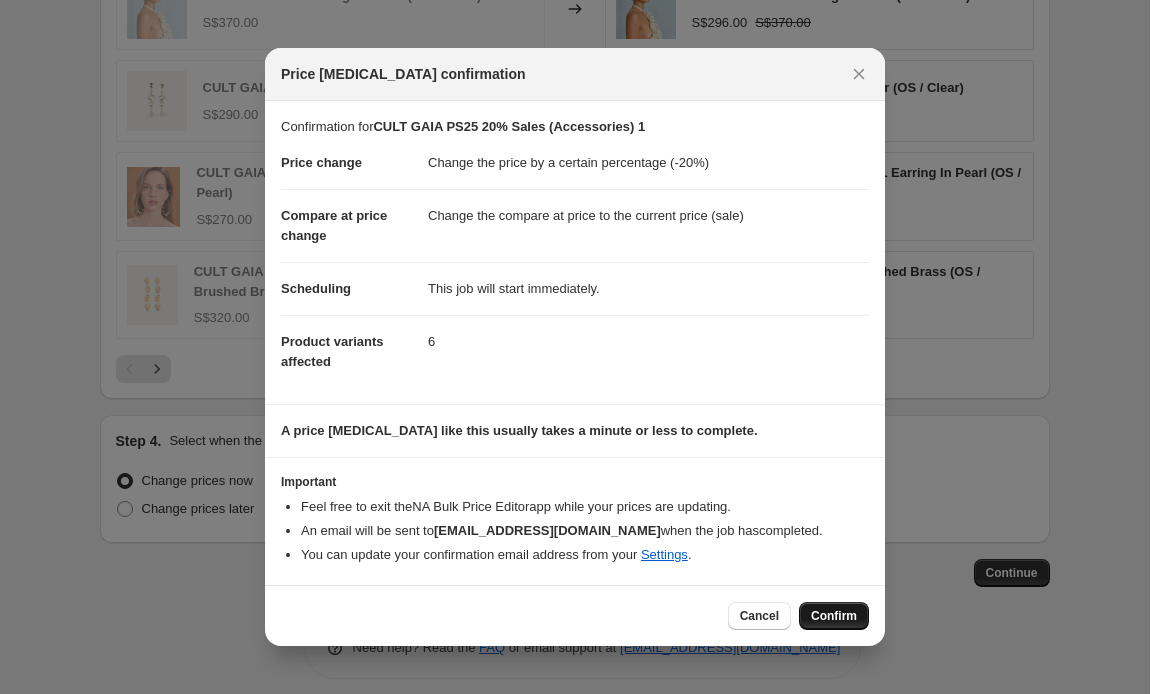 click on "Confirm" at bounding box center [834, 616] 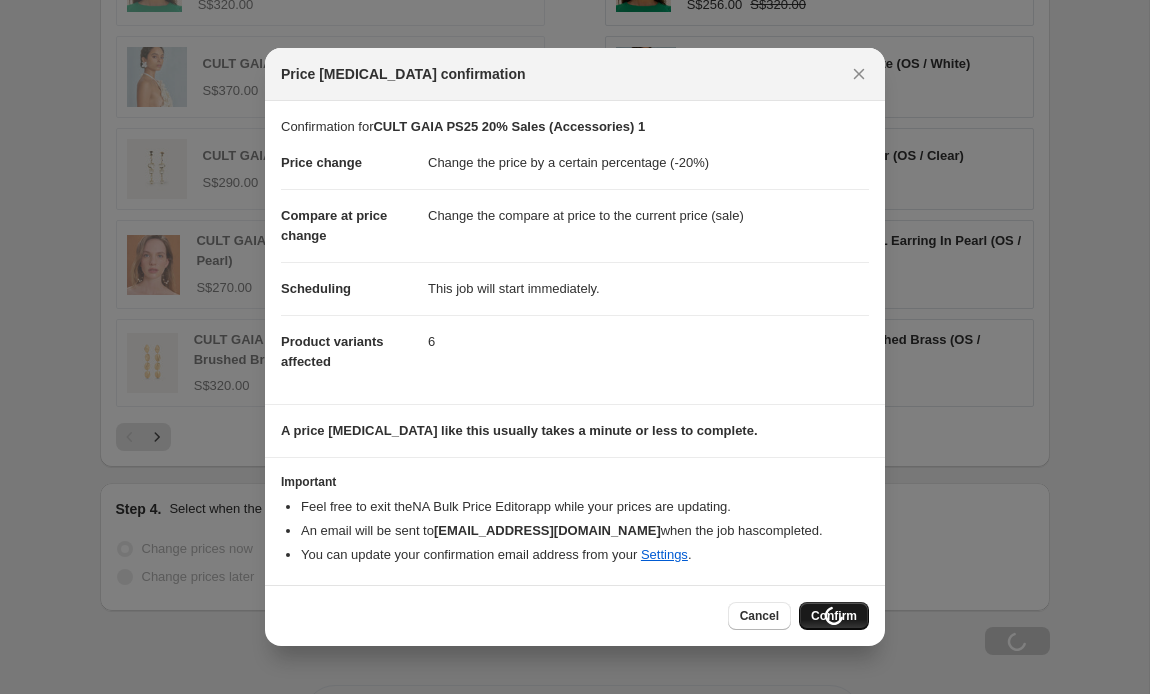 scroll, scrollTop: 1437, scrollLeft: 0, axis: vertical 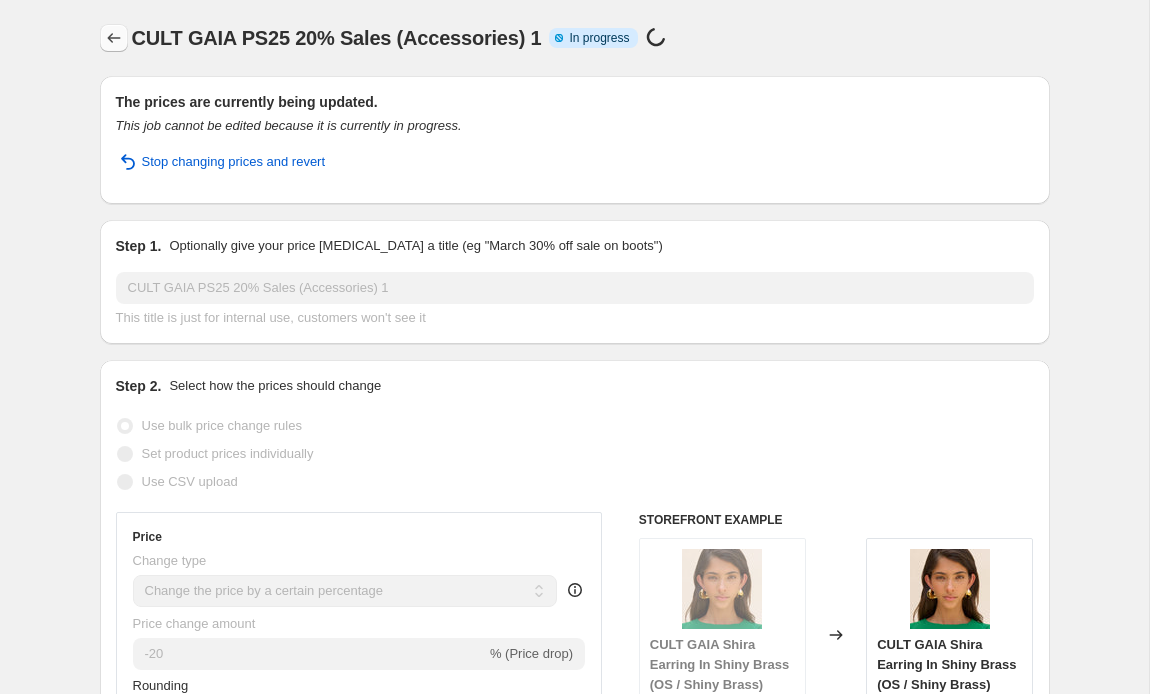 click 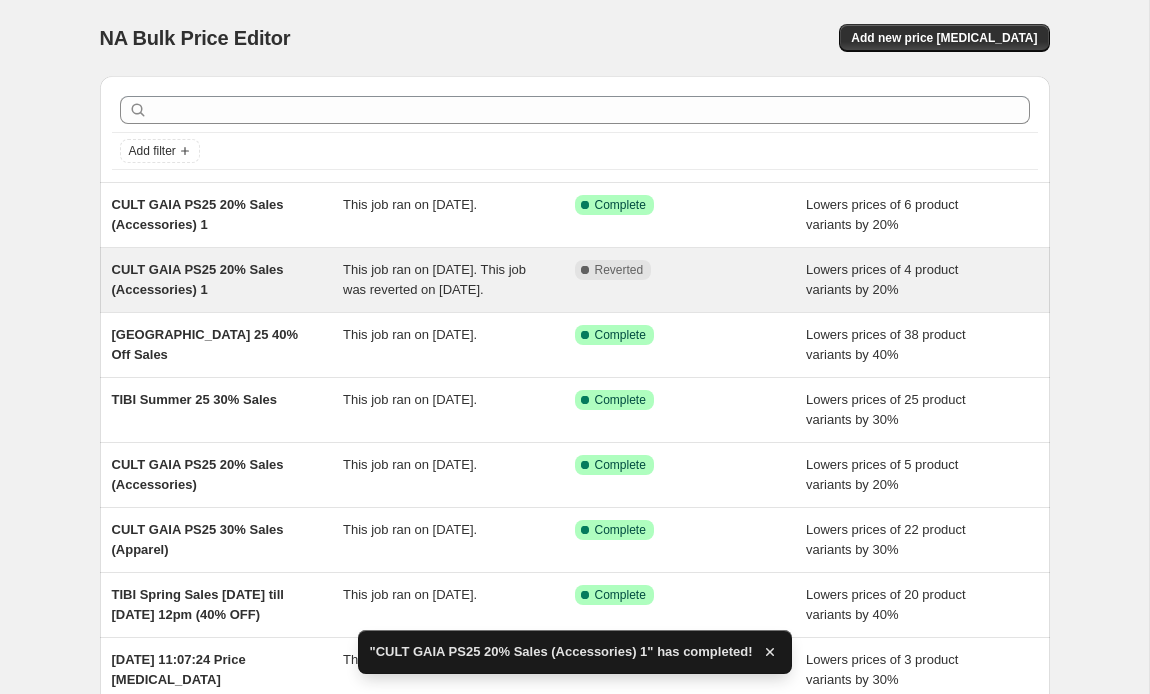 click on "CULT GAIA PS25 20% Sales (Accessories) 1" at bounding box center [198, 279] 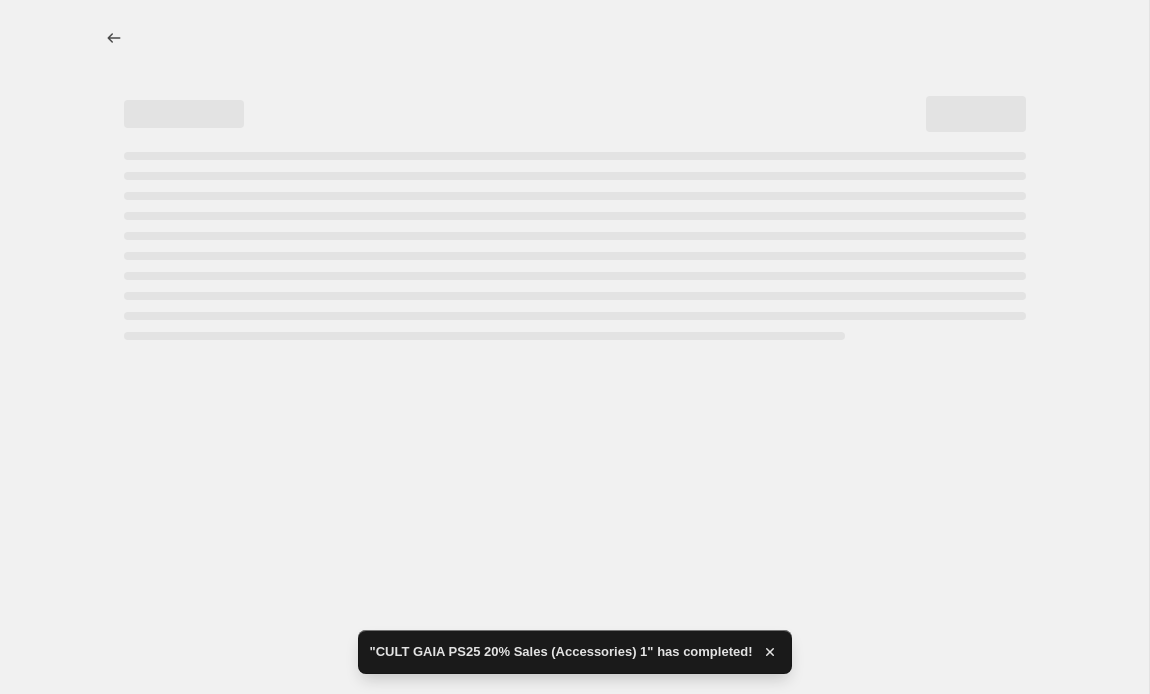 select on "percentage" 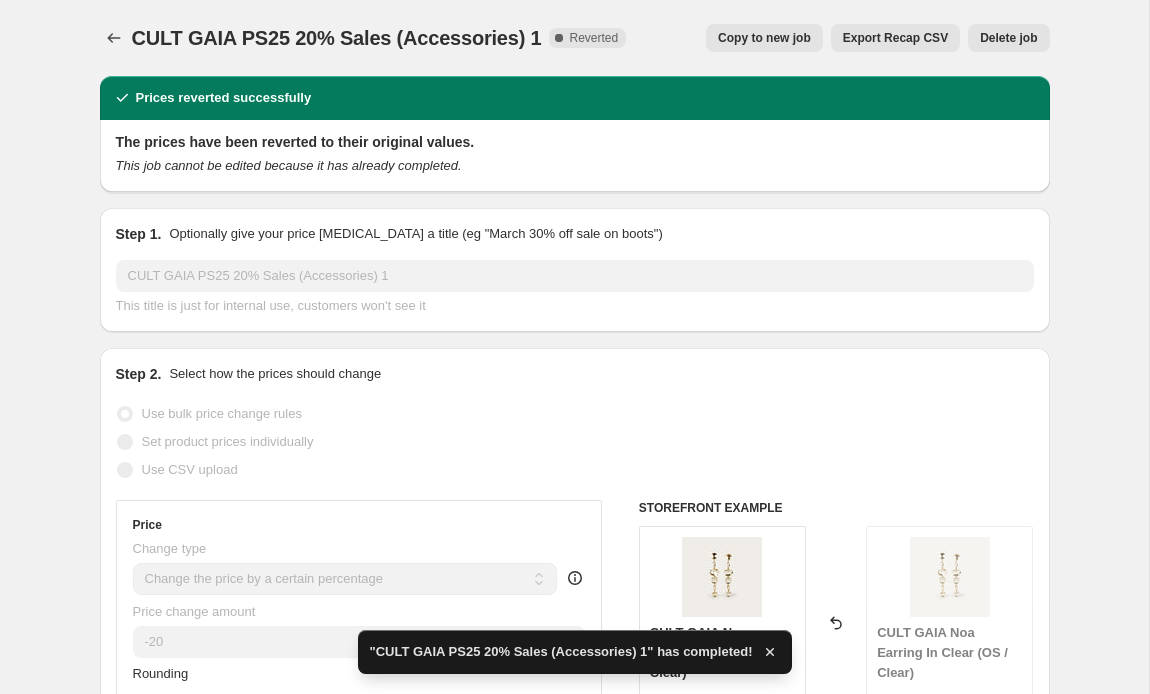 click on "Delete job" at bounding box center [1008, 38] 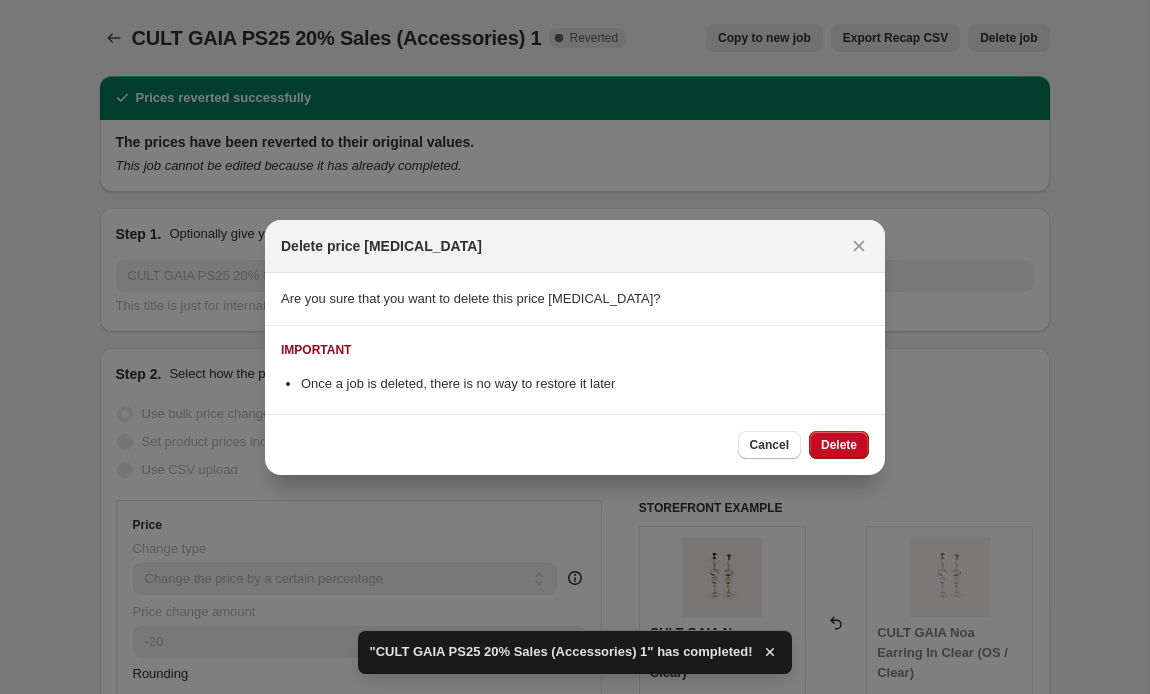 click on "Delete" at bounding box center (839, 445) 